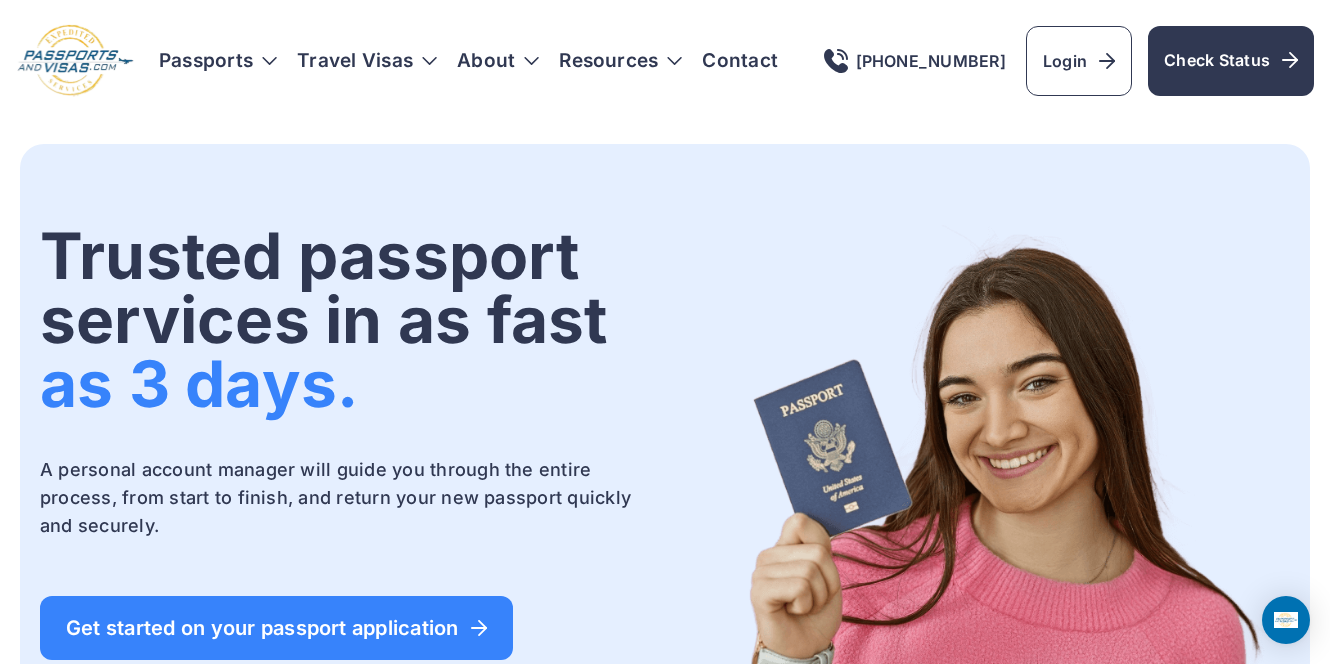 scroll, scrollTop: 0, scrollLeft: 0, axis: both 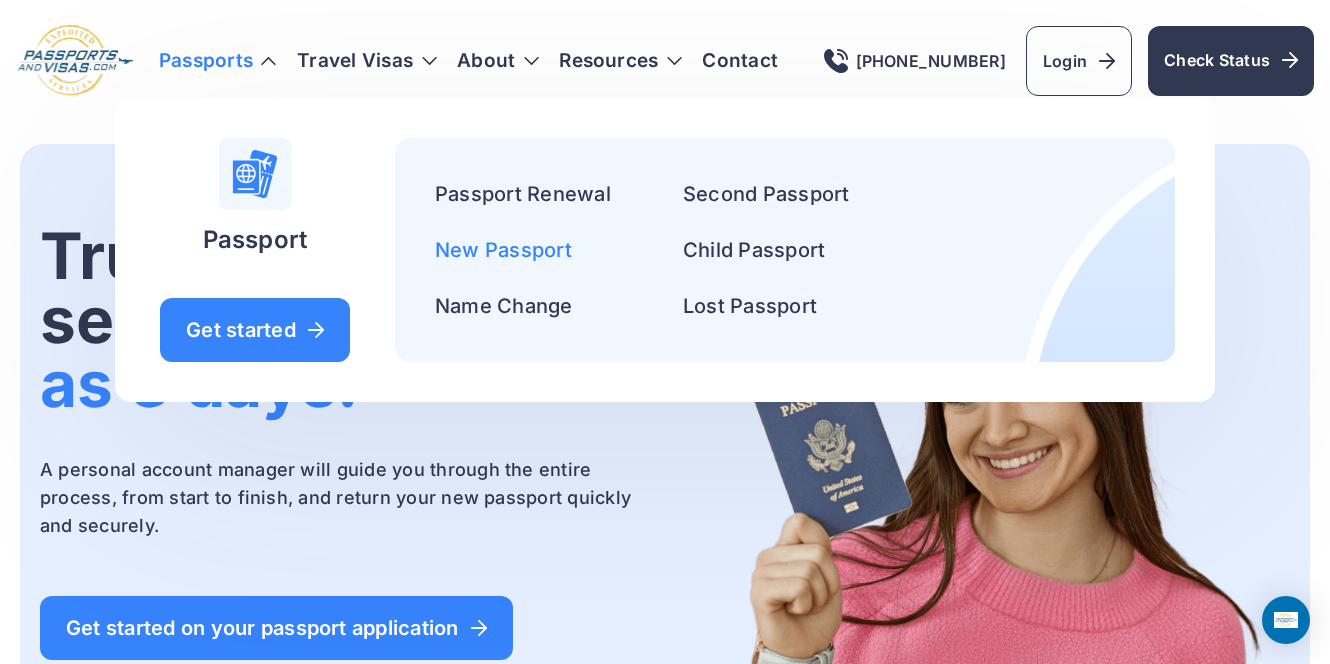 click on "New Passport" at bounding box center (503, 250) 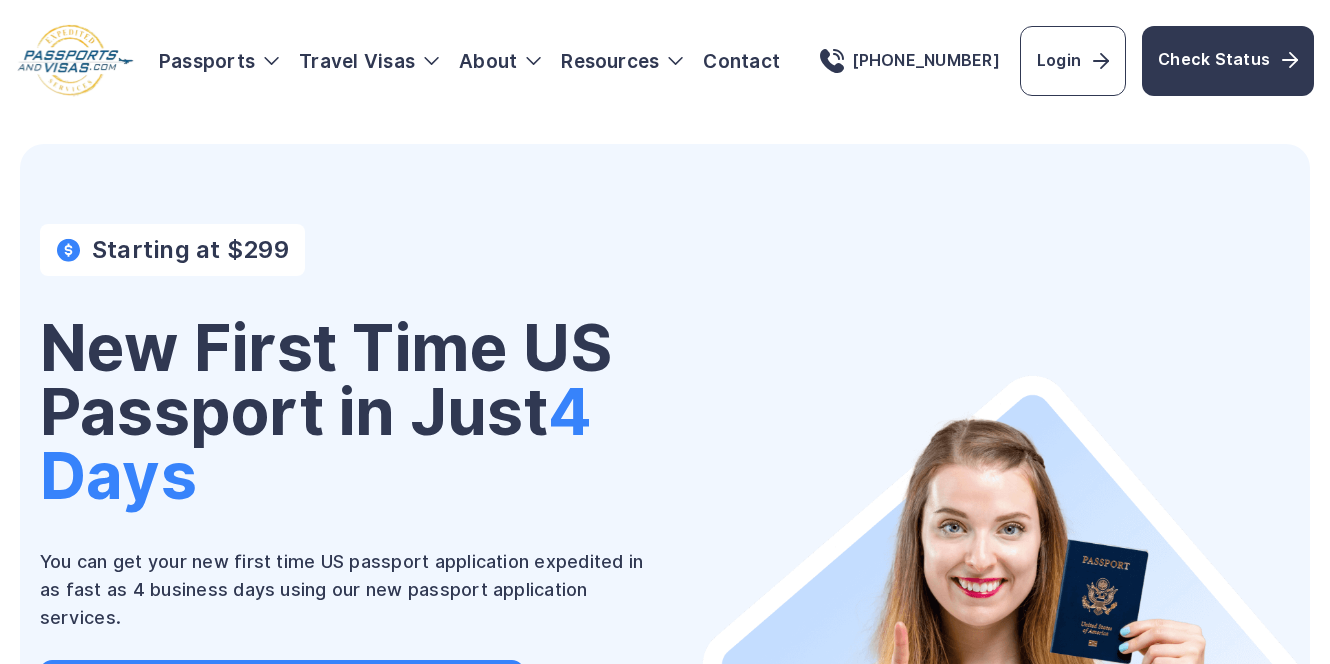 scroll, scrollTop: 0, scrollLeft: 0, axis: both 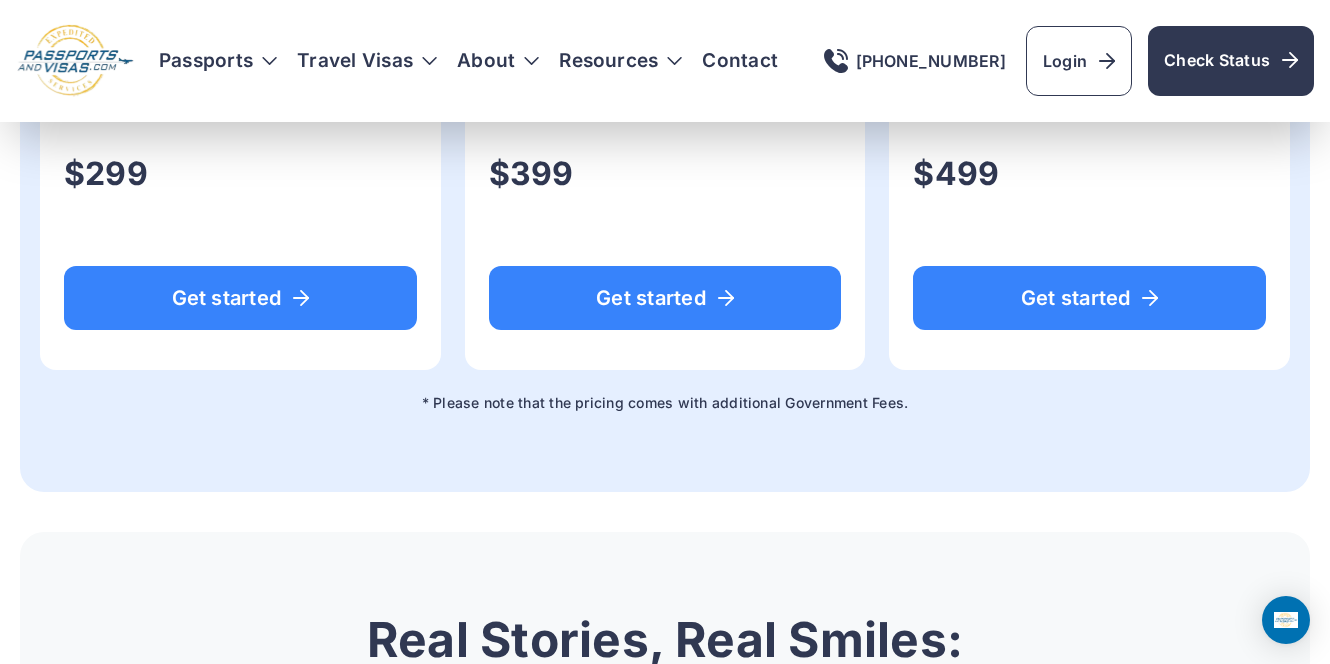 click on "Get your New Passport in 4 days
15 Business Days
Standard Expedited Service
$199
Get started" at bounding box center (665, -35) 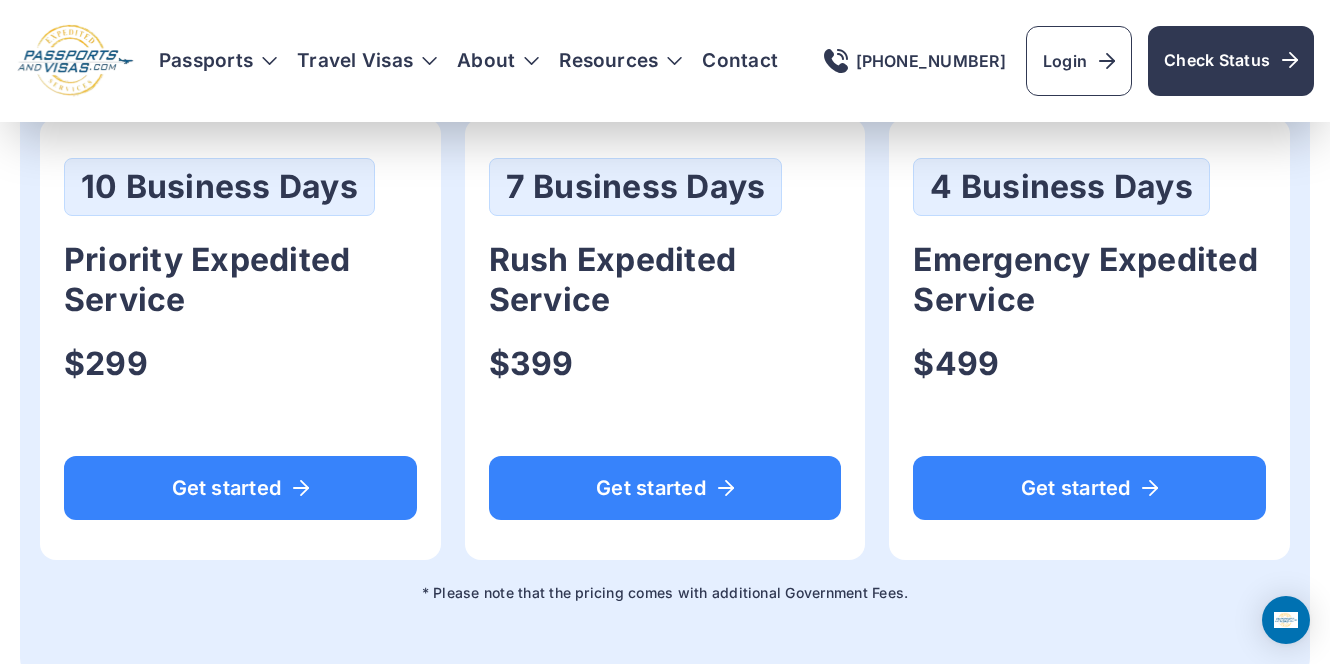 scroll, scrollTop: 1441, scrollLeft: 0, axis: vertical 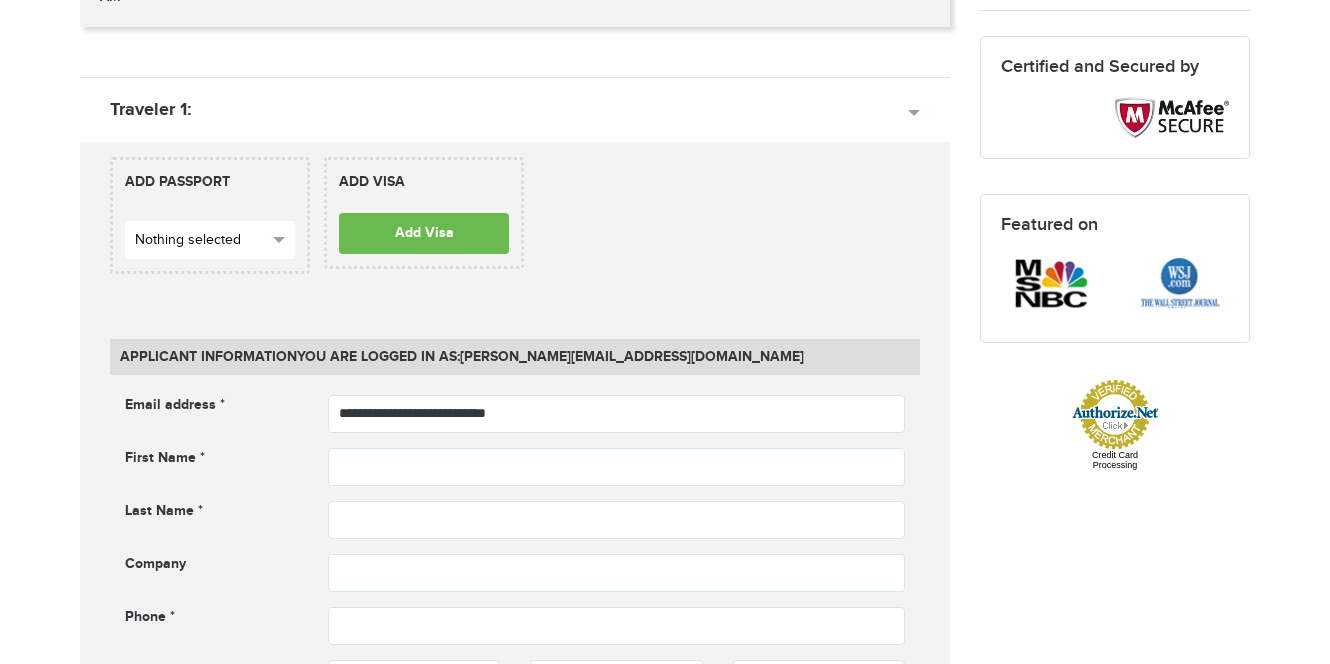click on "Nothing selected" at bounding box center (201, 240) 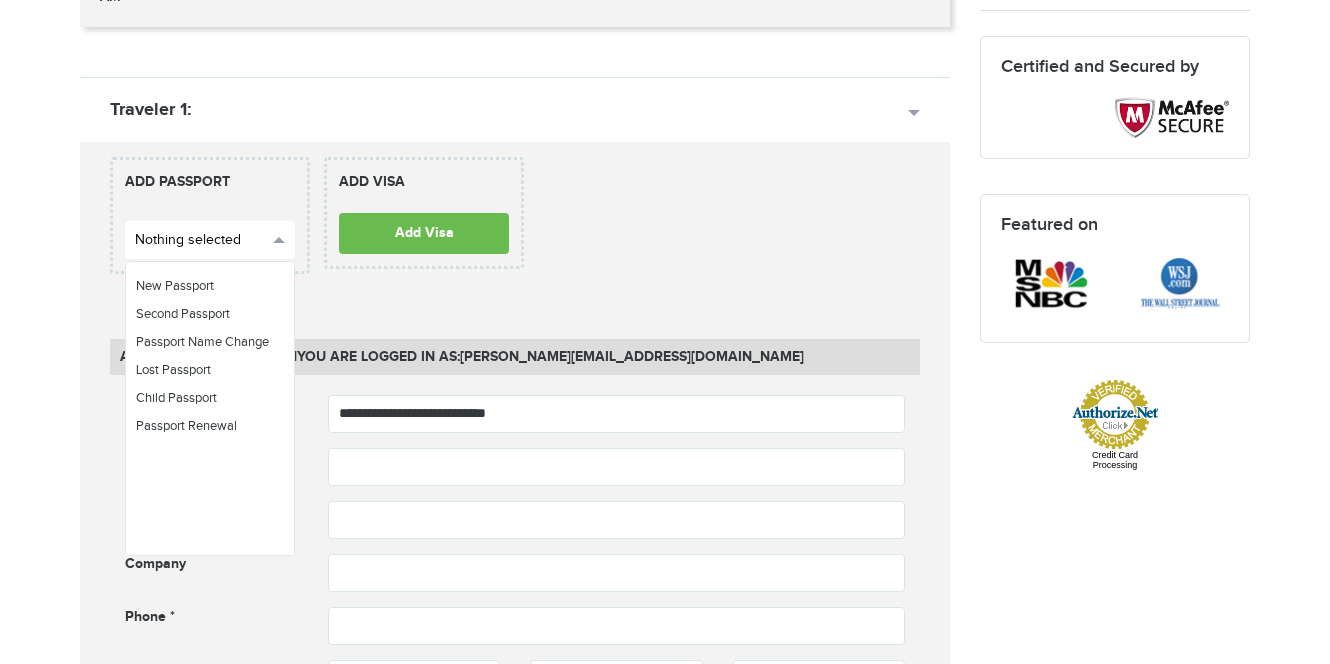 scroll, scrollTop: 593, scrollLeft: 0, axis: vertical 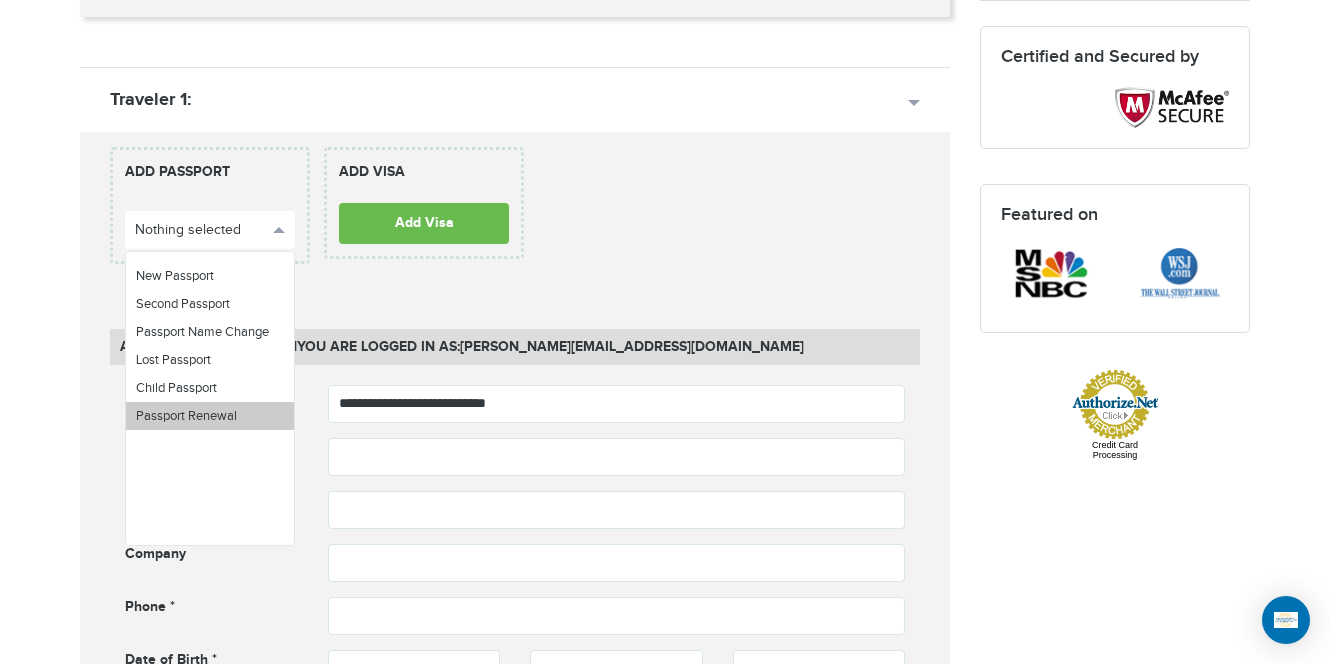 click on "Passport Renewal" at bounding box center (210, 416) 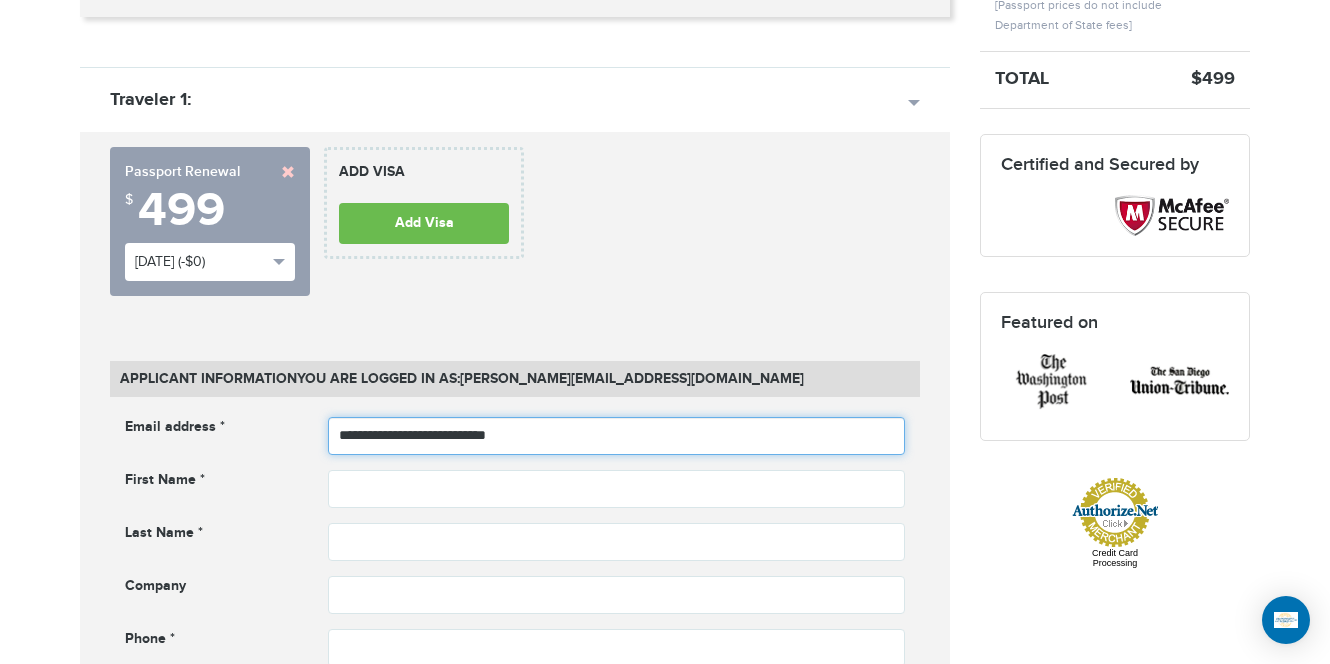 click on "**********" at bounding box center [617, 436] 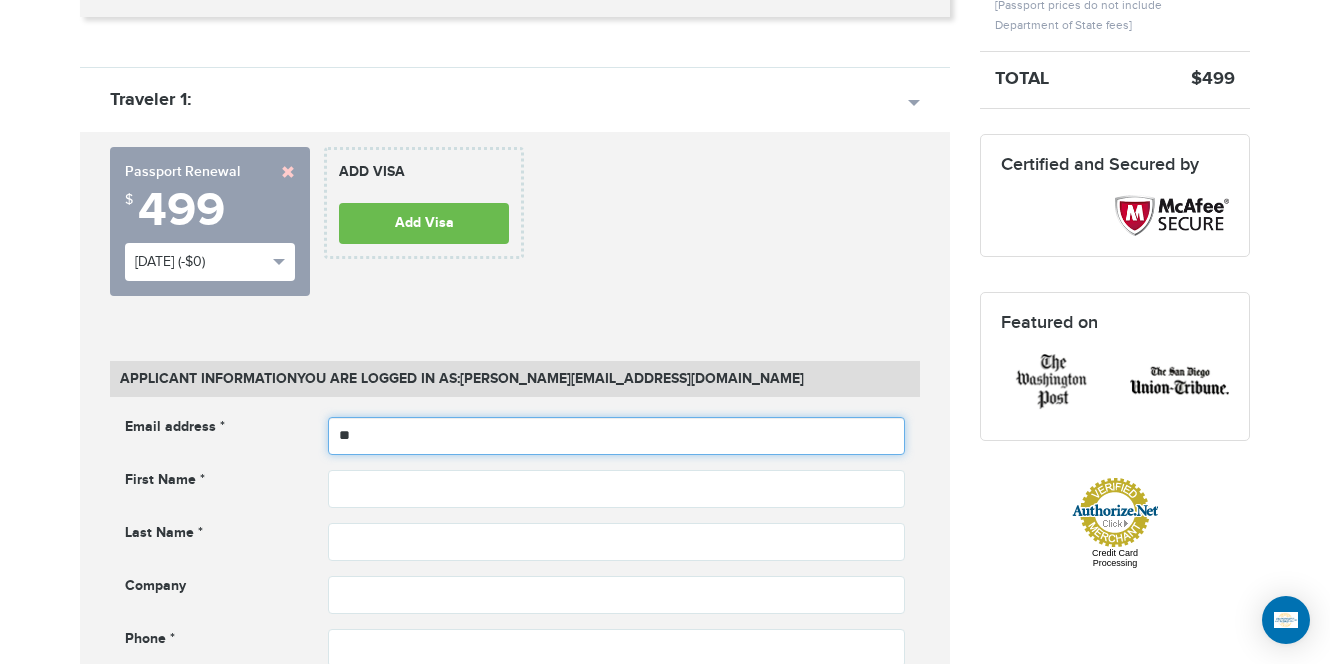 type on "*" 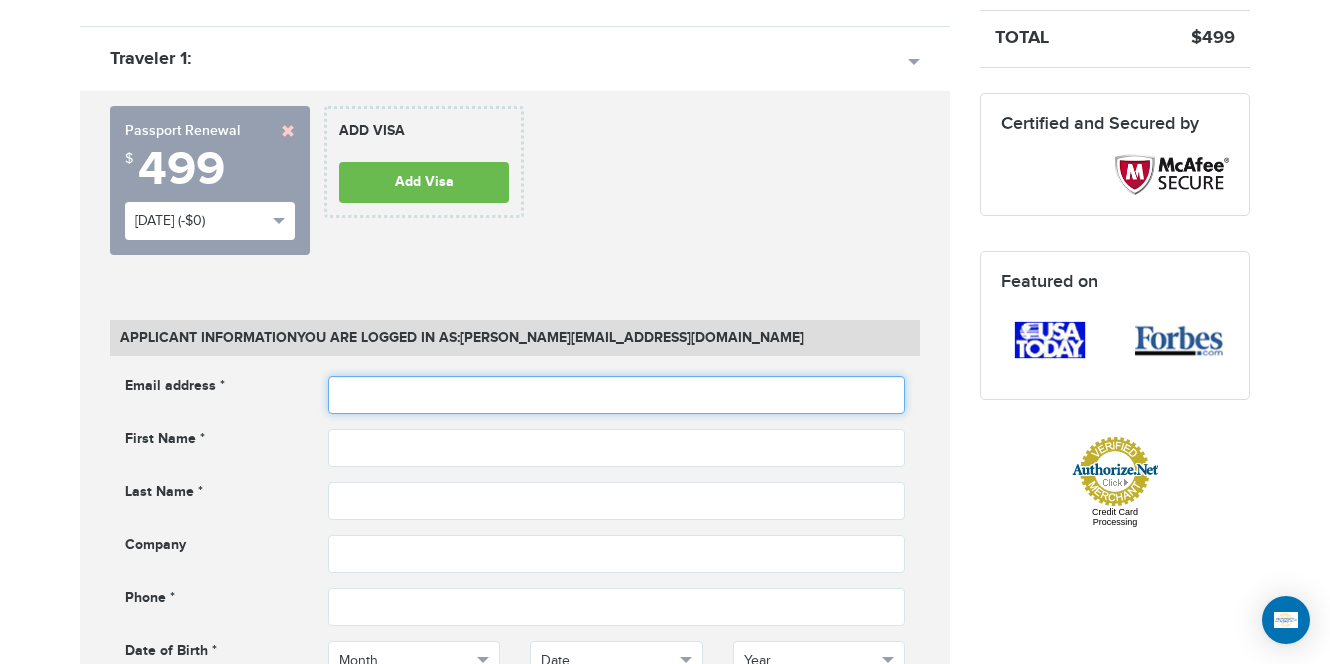scroll, scrollTop: 637, scrollLeft: 0, axis: vertical 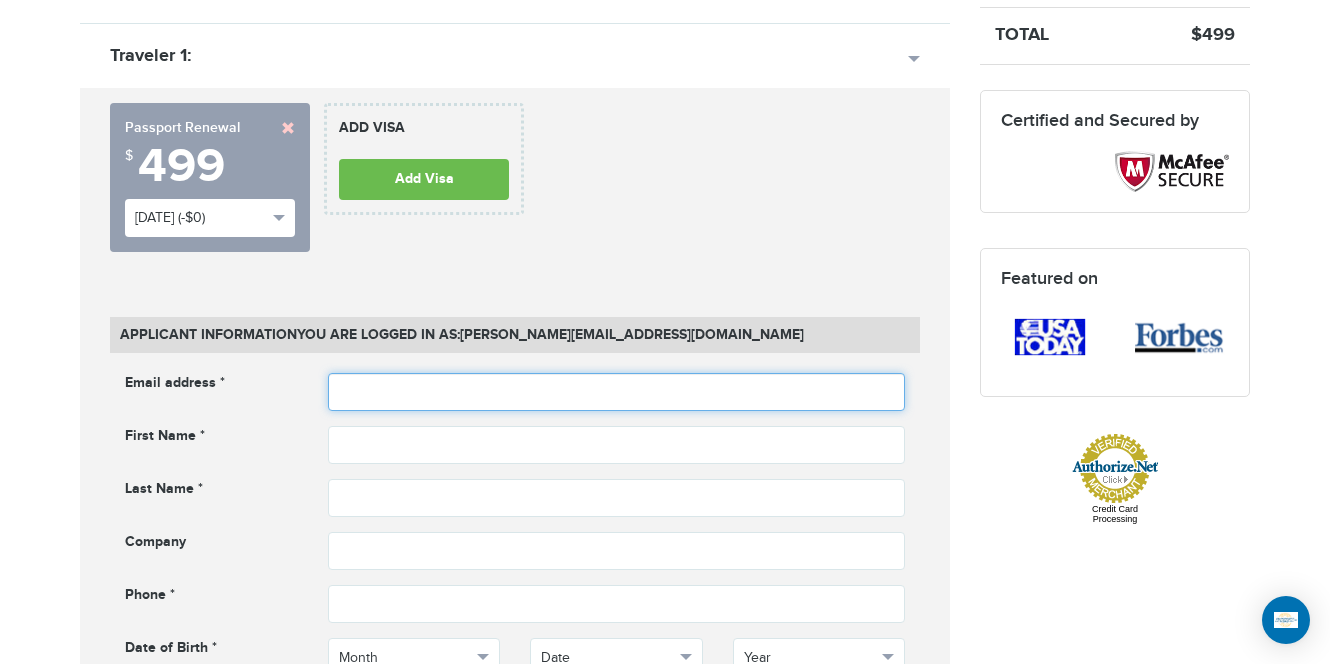 click at bounding box center [617, 392] 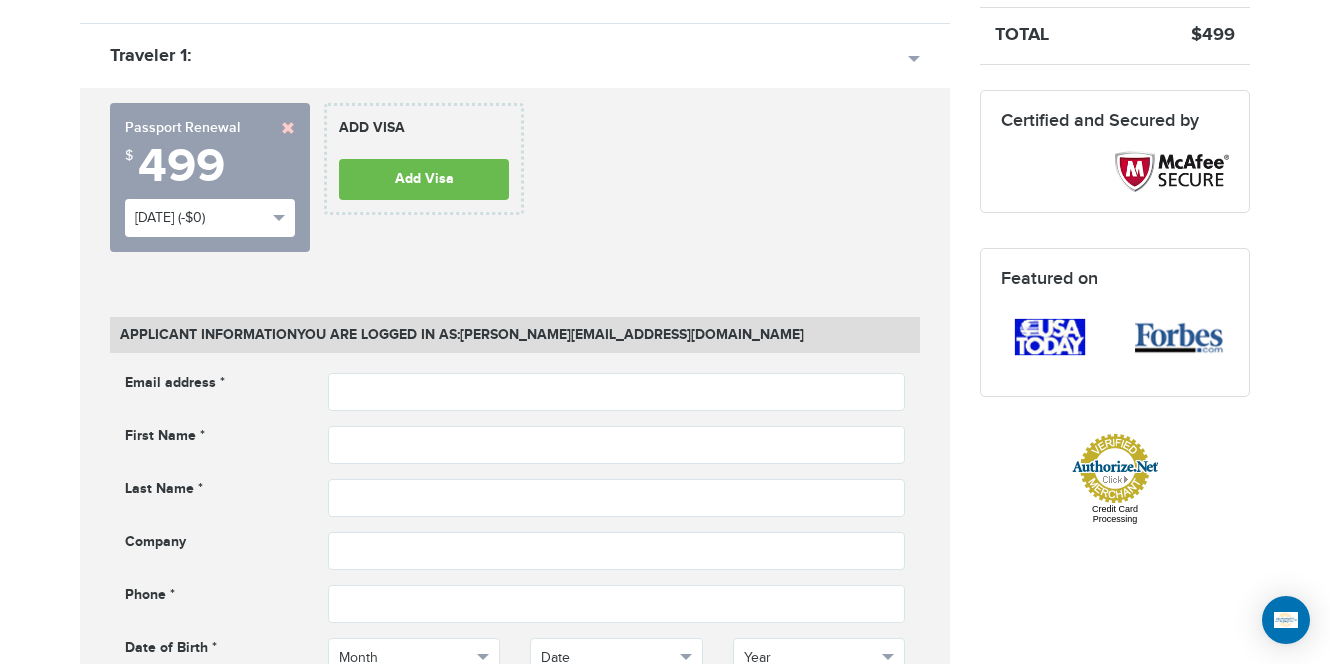 click on "720-593-6473
Passports & Visas.com
Hello, Lourisha Nottage
Passports
Passport Renewal
New Passport
Second Passport
Passport Name Change
Lost Passport
Child Passport
About" at bounding box center [665, 1297] 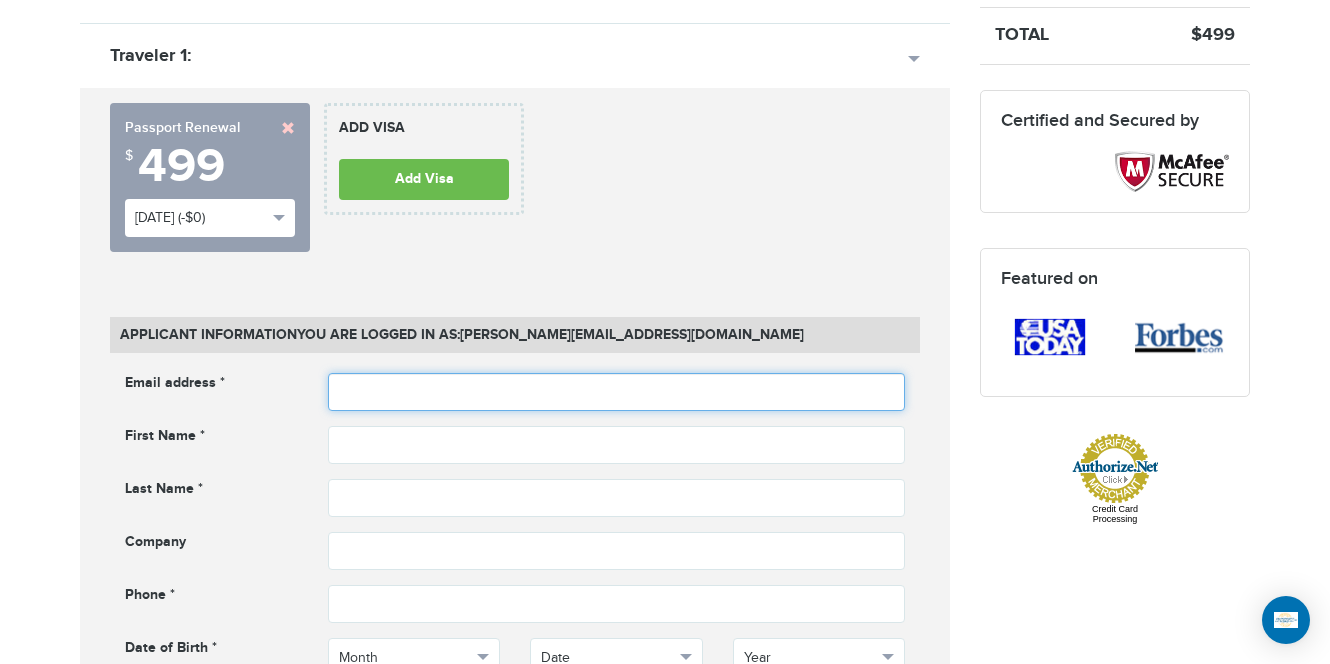 click at bounding box center (617, 392) 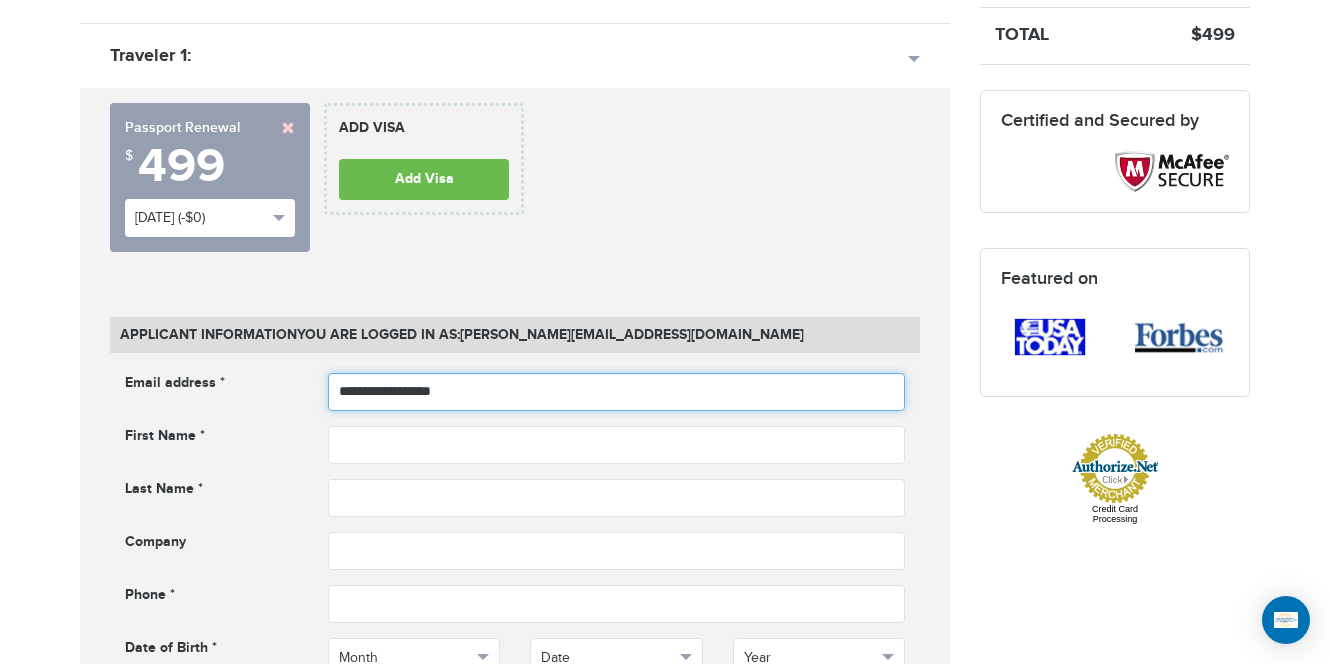type on "**********" 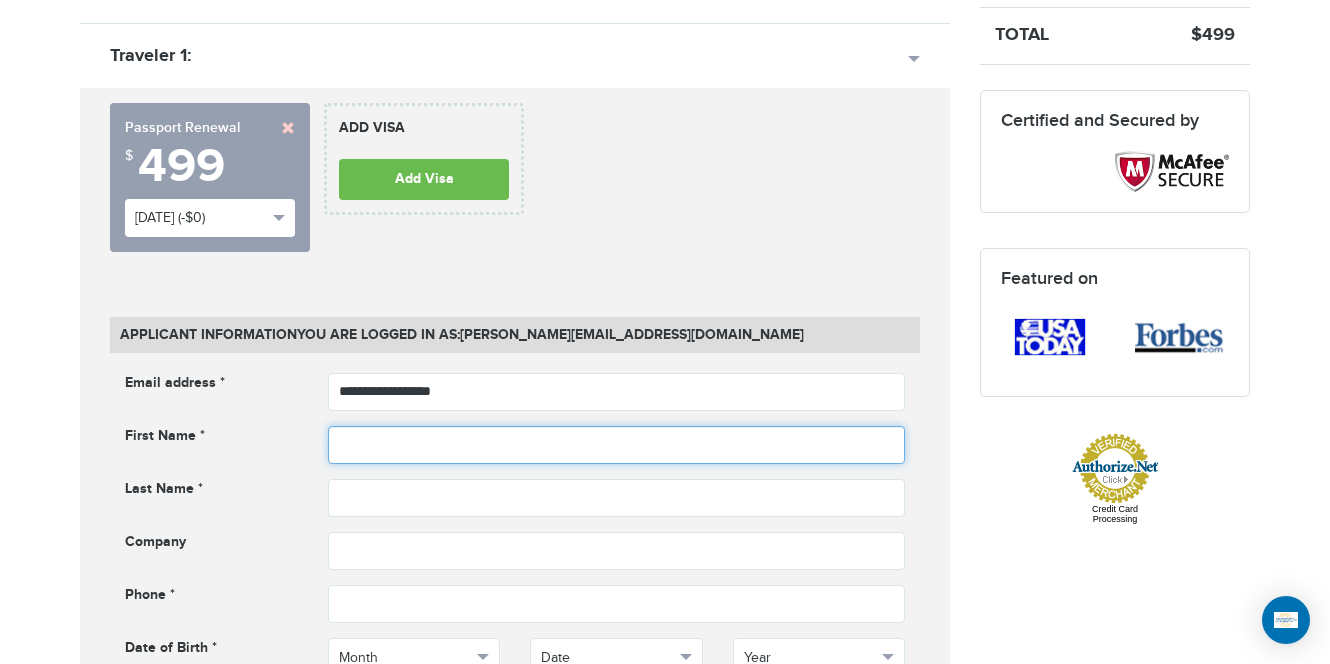 click at bounding box center [617, 445] 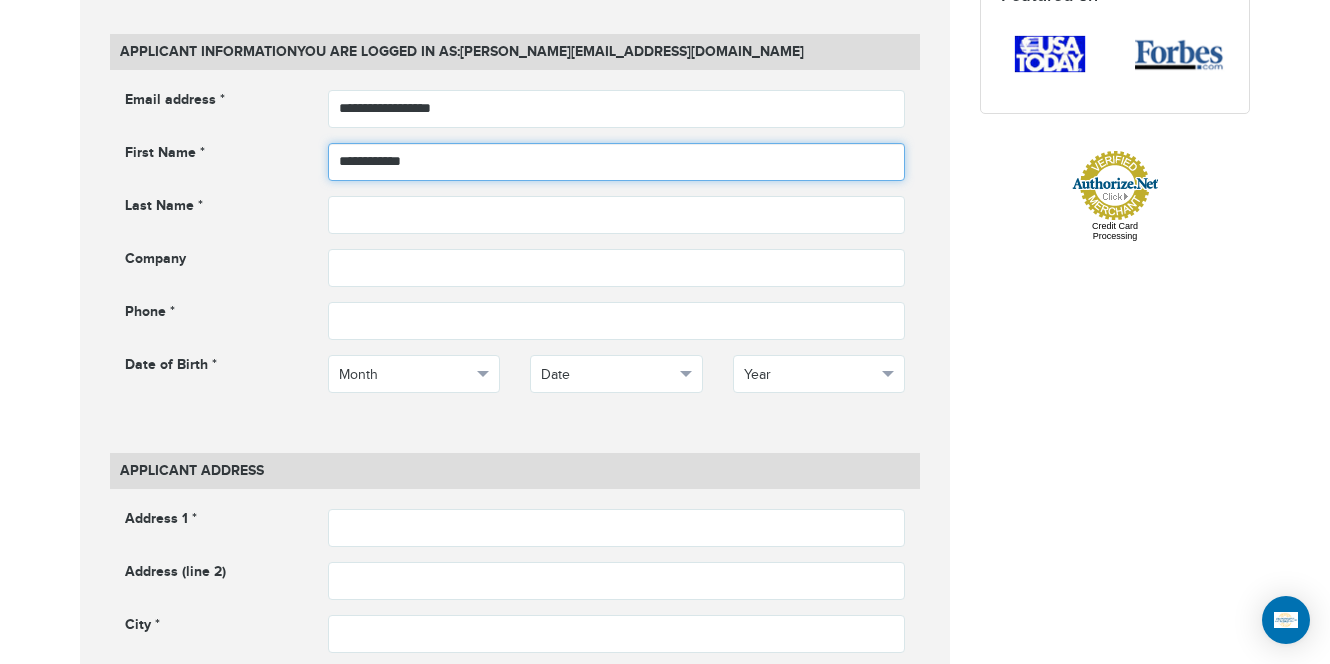 scroll, scrollTop: 924, scrollLeft: 0, axis: vertical 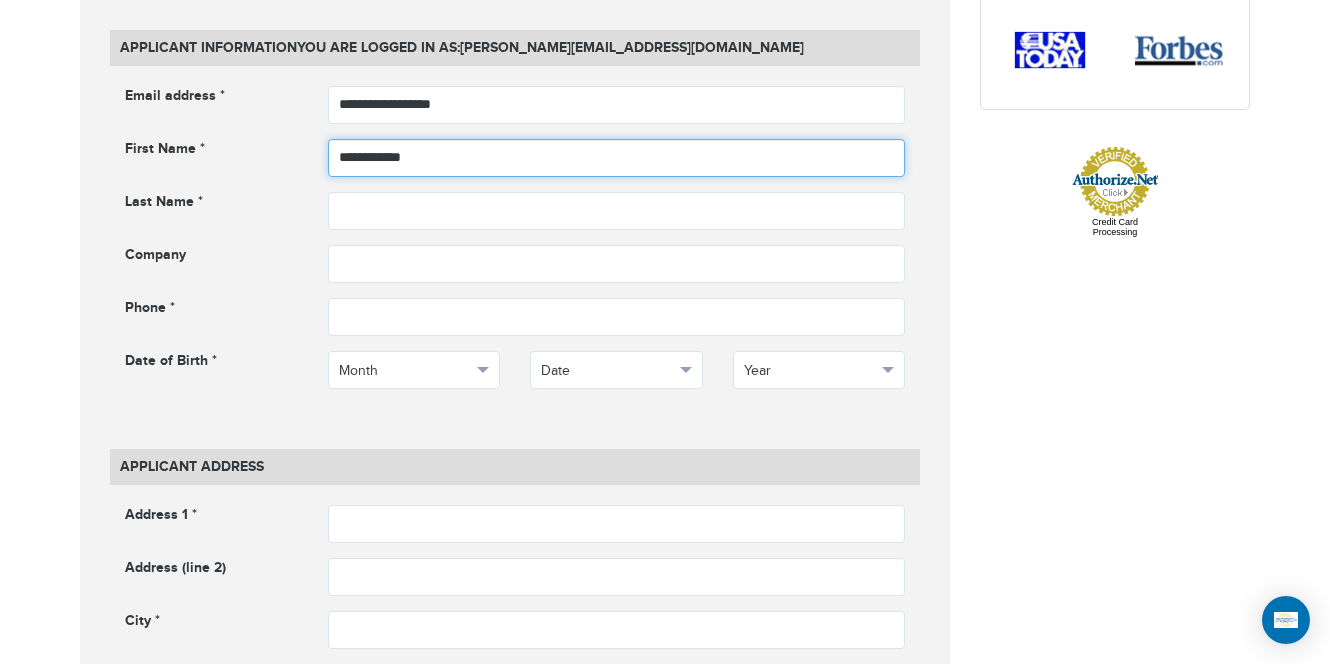 type on "**********" 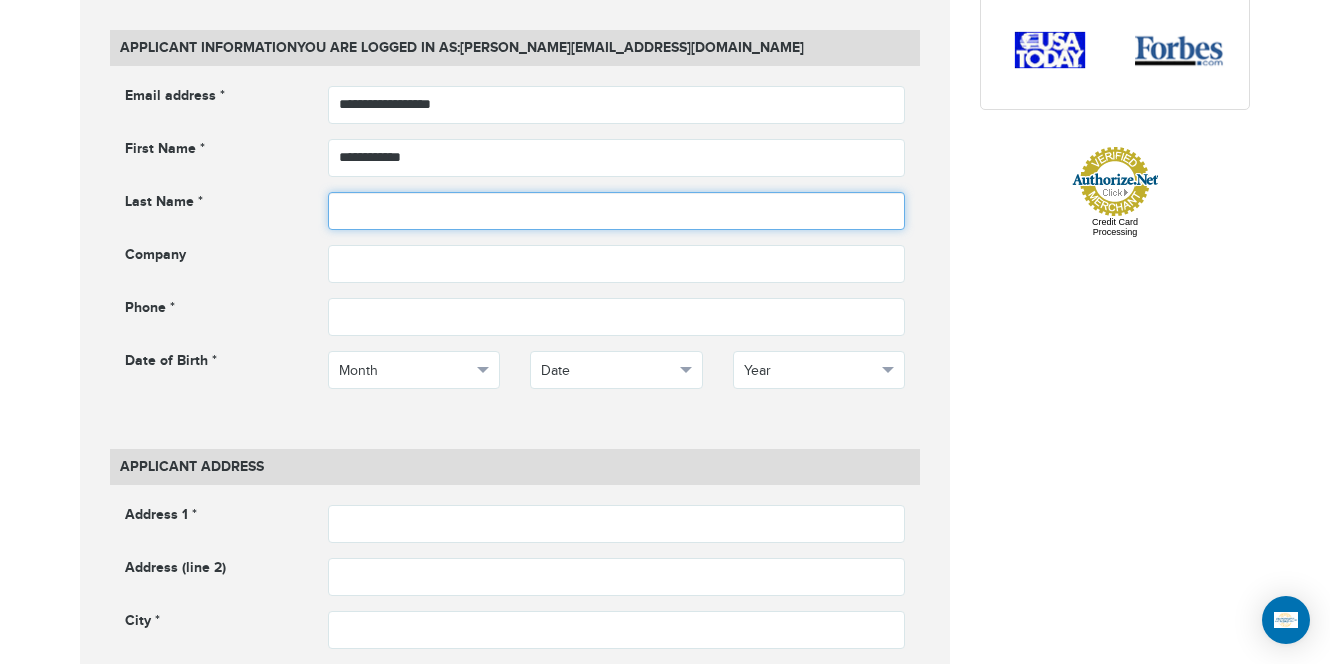 click at bounding box center (617, 211) 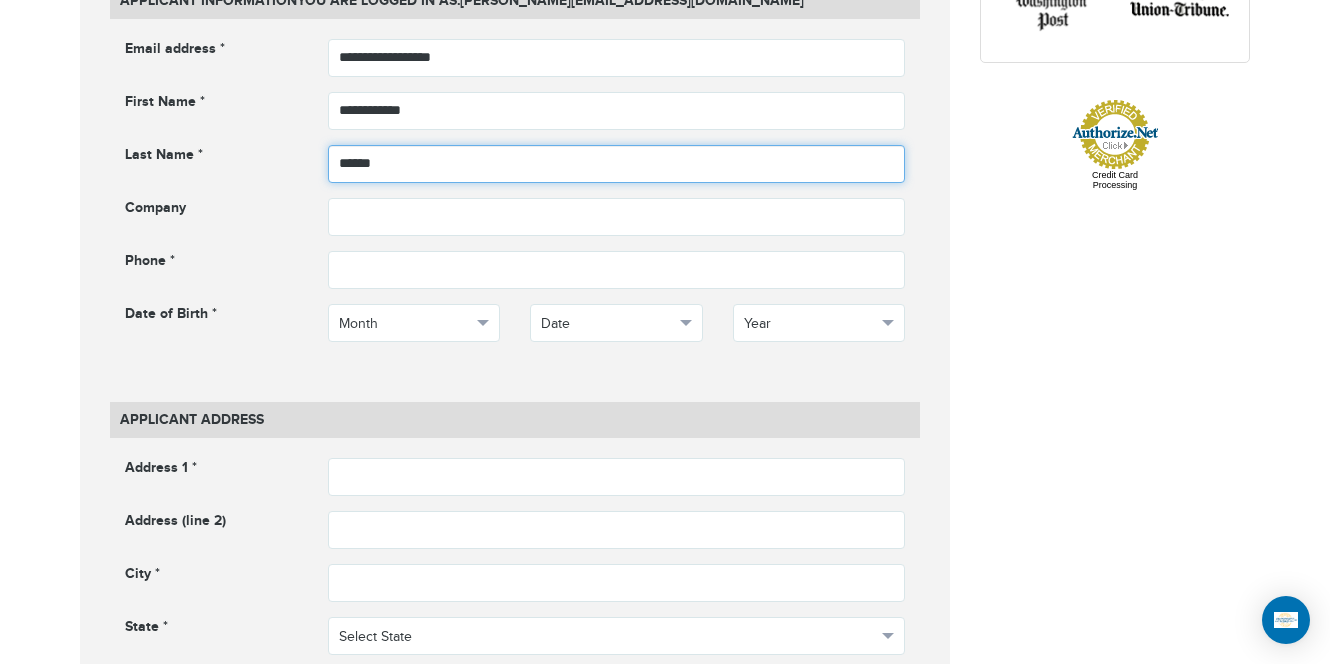 scroll, scrollTop: 973, scrollLeft: 0, axis: vertical 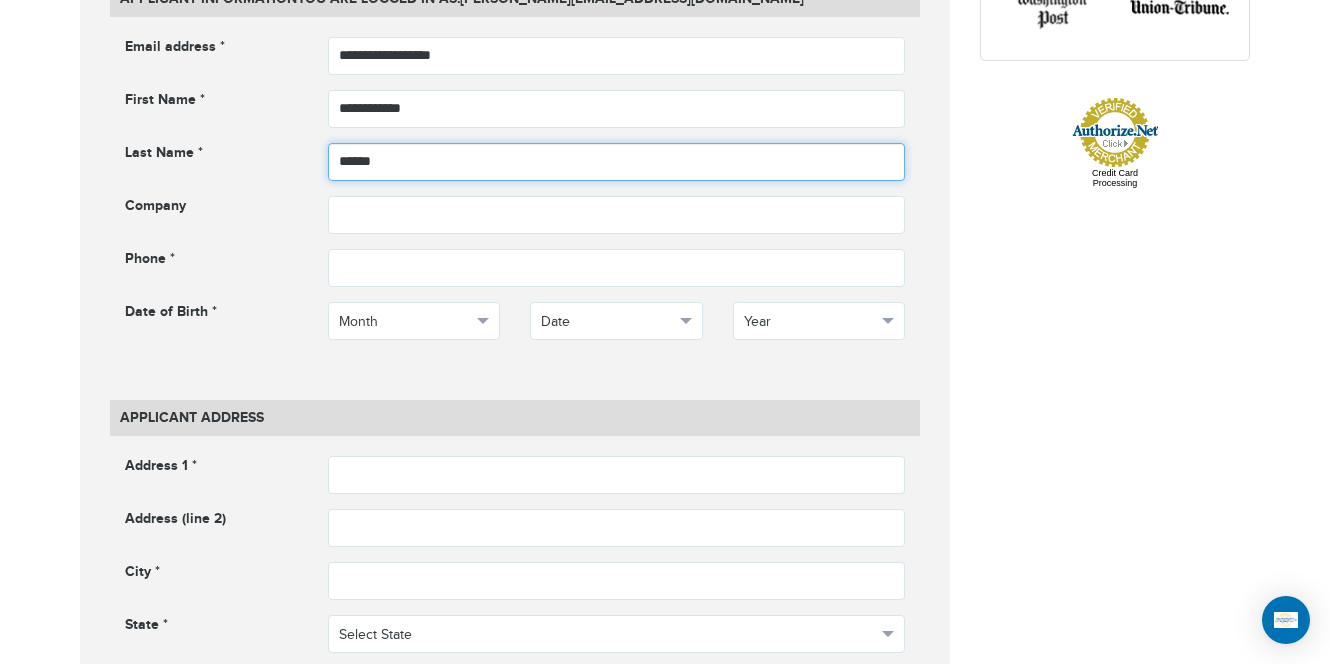 type on "******" 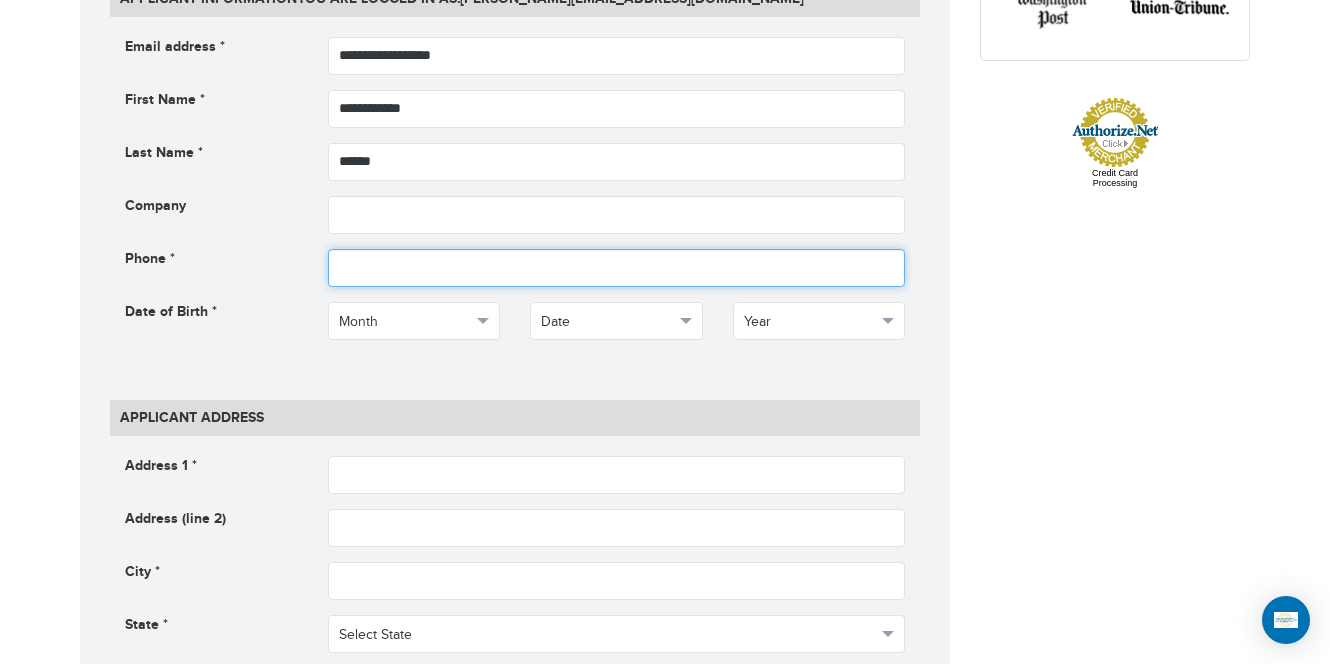 click at bounding box center [617, 268] 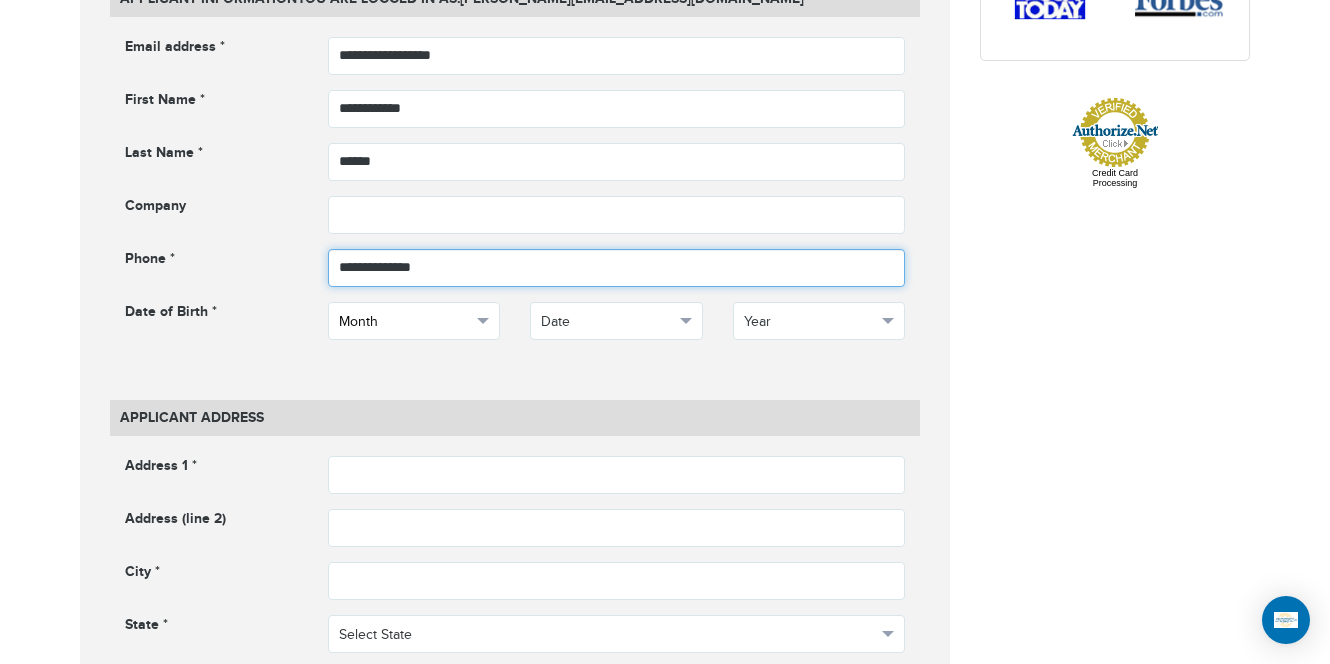 type on "**********" 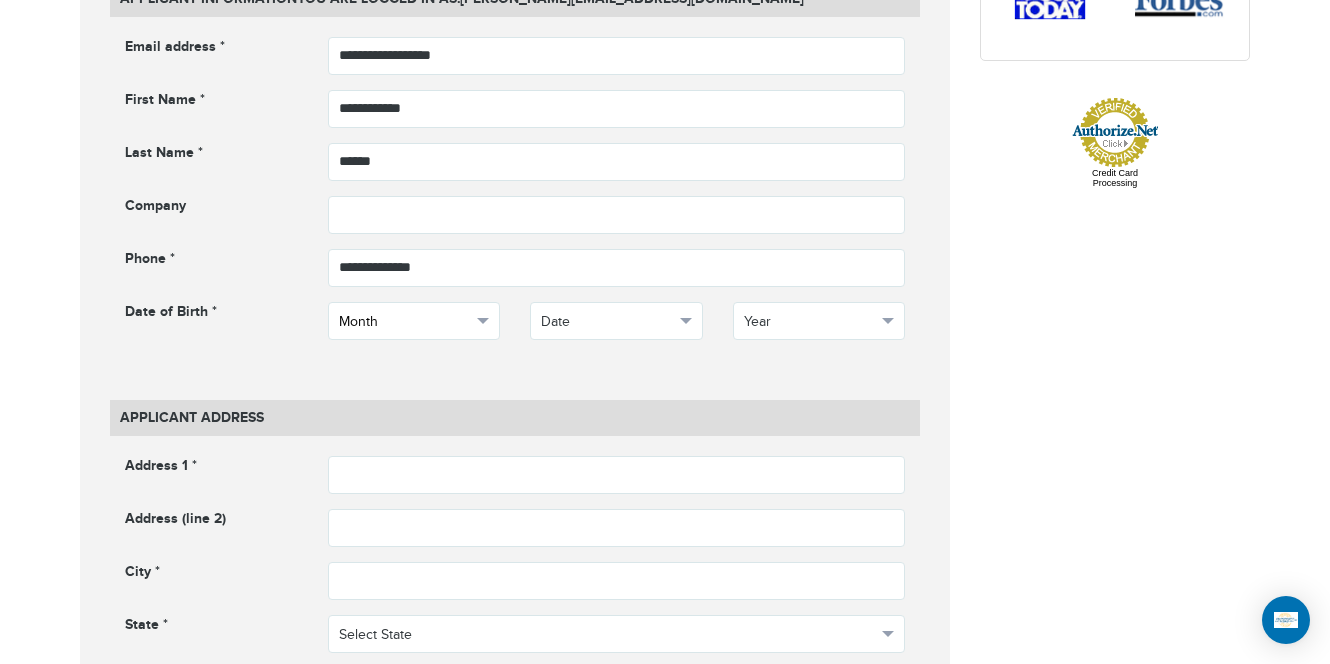 click on "Month" at bounding box center (405, 322) 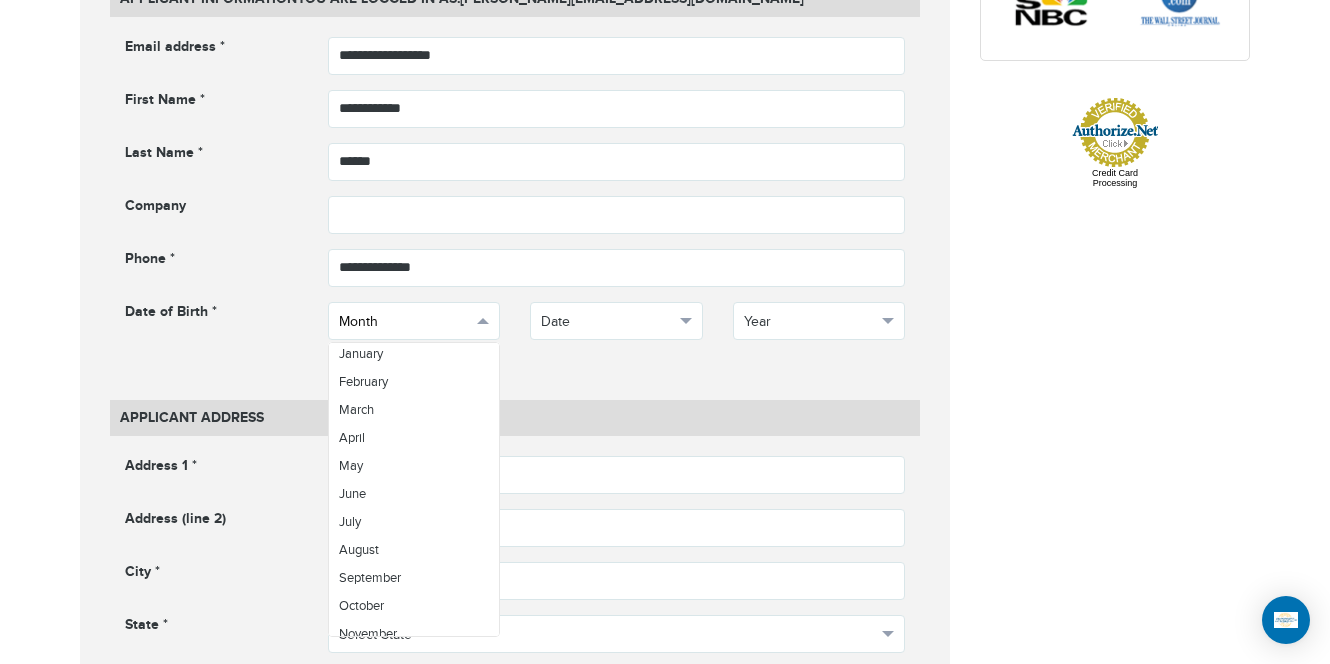 scroll, scrollTop: 70, scrollLeft: 0, axis: vertical 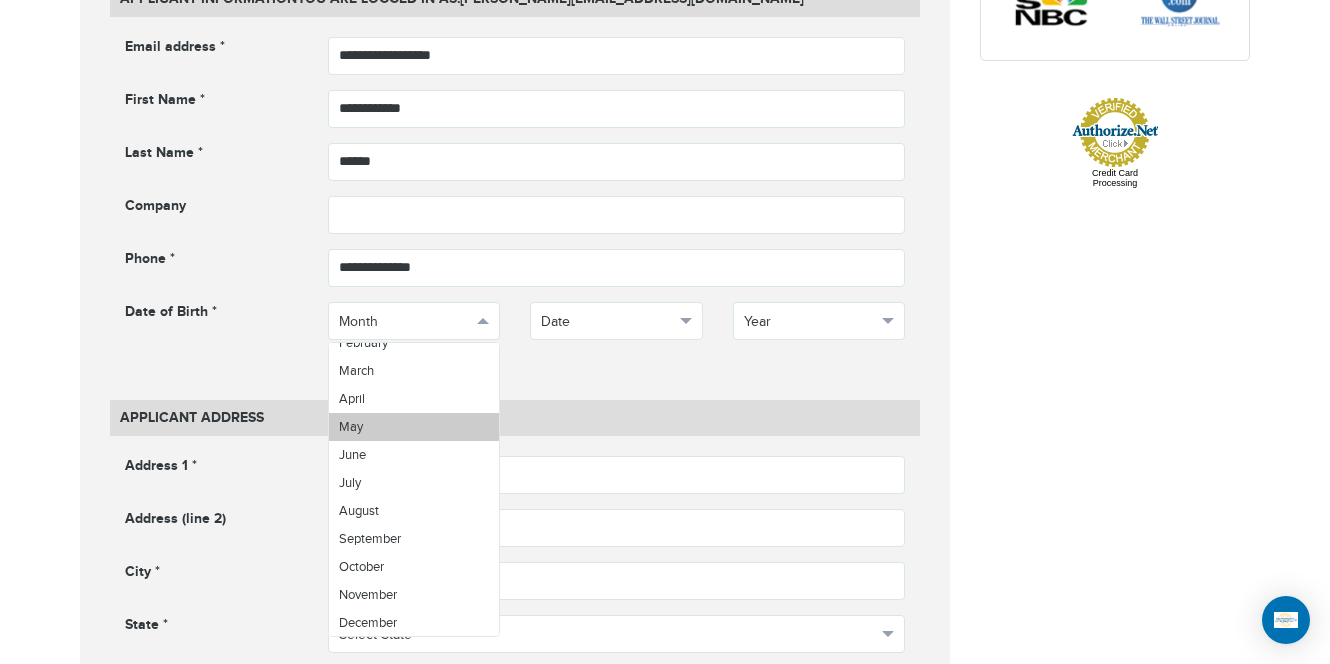 click on "May" at bounding box center [414, 427] 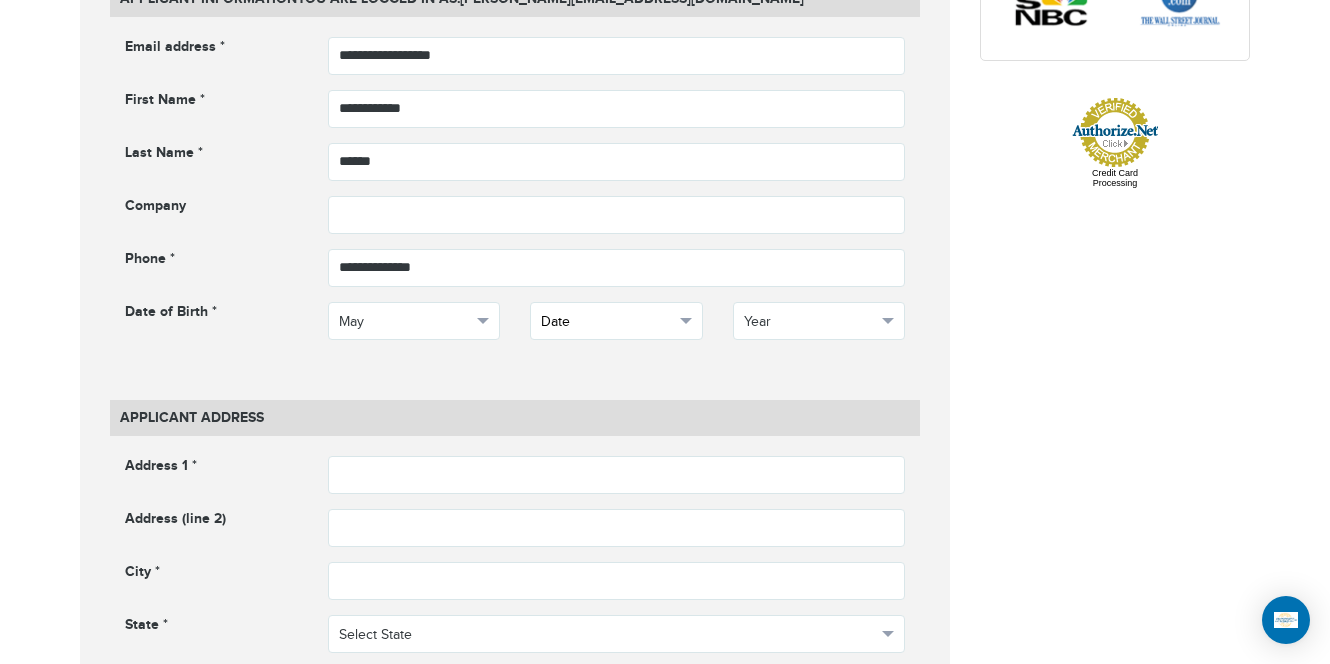 click on "Date" at bounding box center (607, 322) 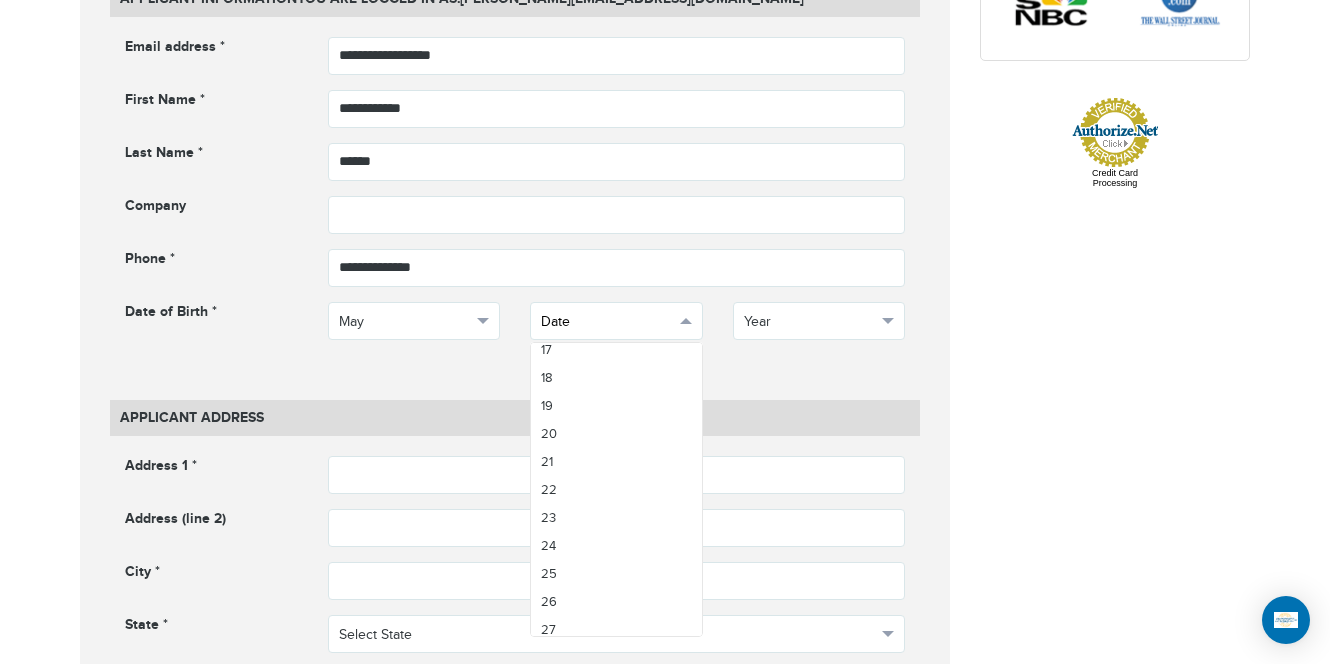 scroll, scrollTop: 480, scrollLeft: 0, axis: vertical 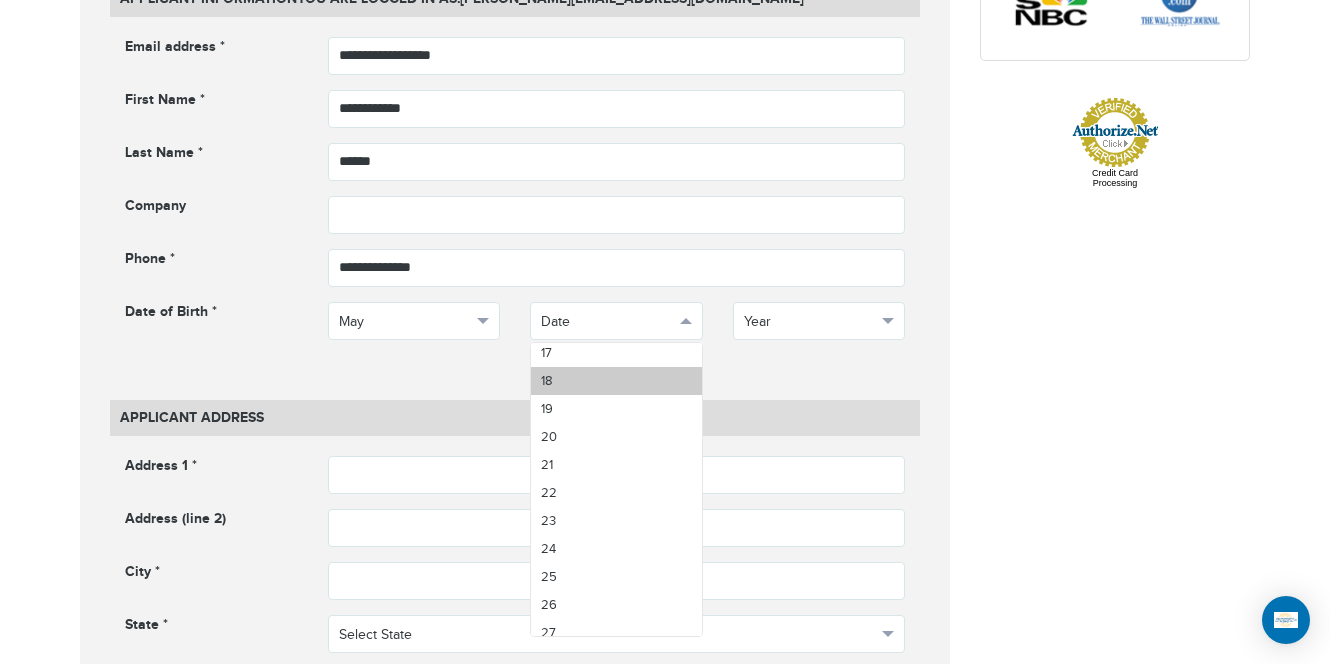 click on "18" at bounding box center (616, 381) 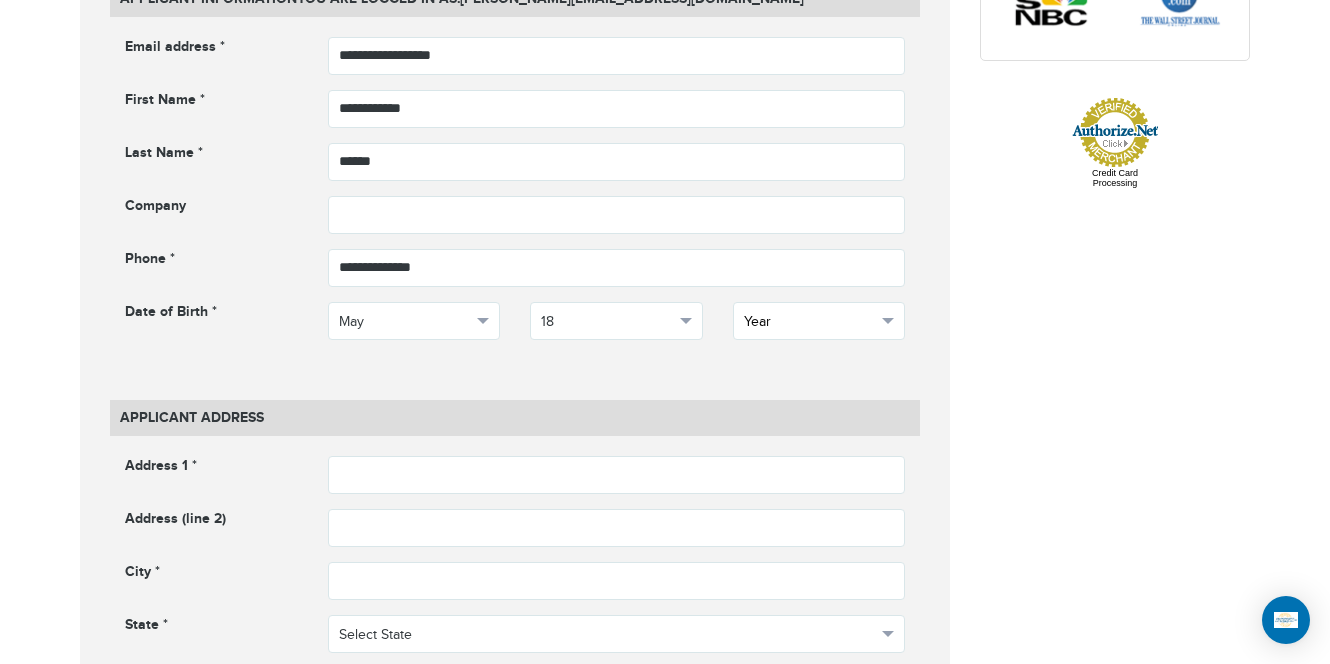 click on "Year" at bounding box center (810, 322) 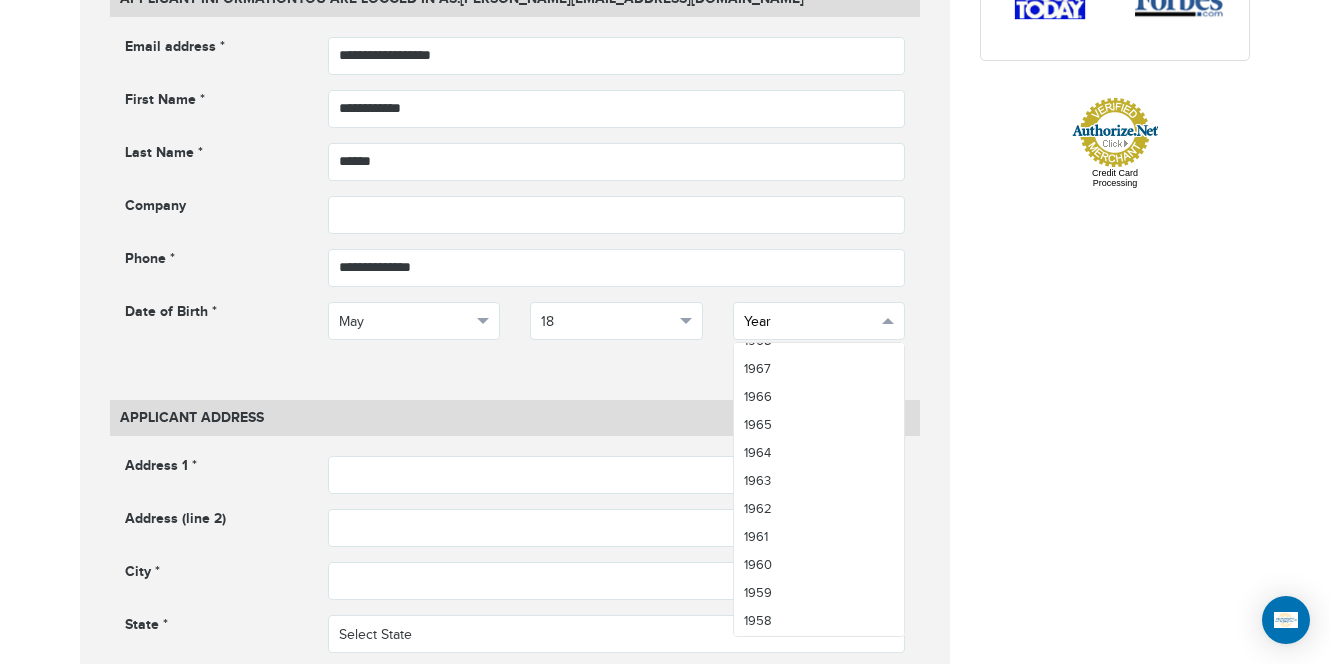 scroll, scrollTop: 1644, scrollLeft: 0, axis: vertical 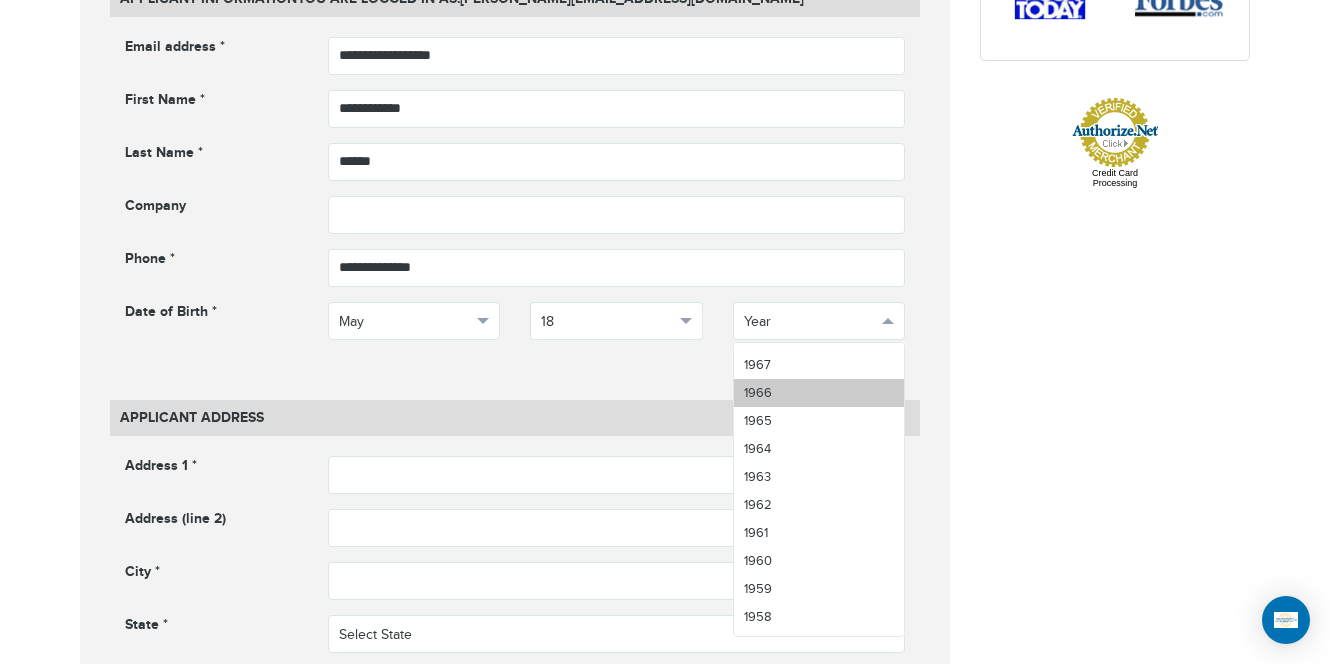 click on "1966" at bounding box center [758, 393] 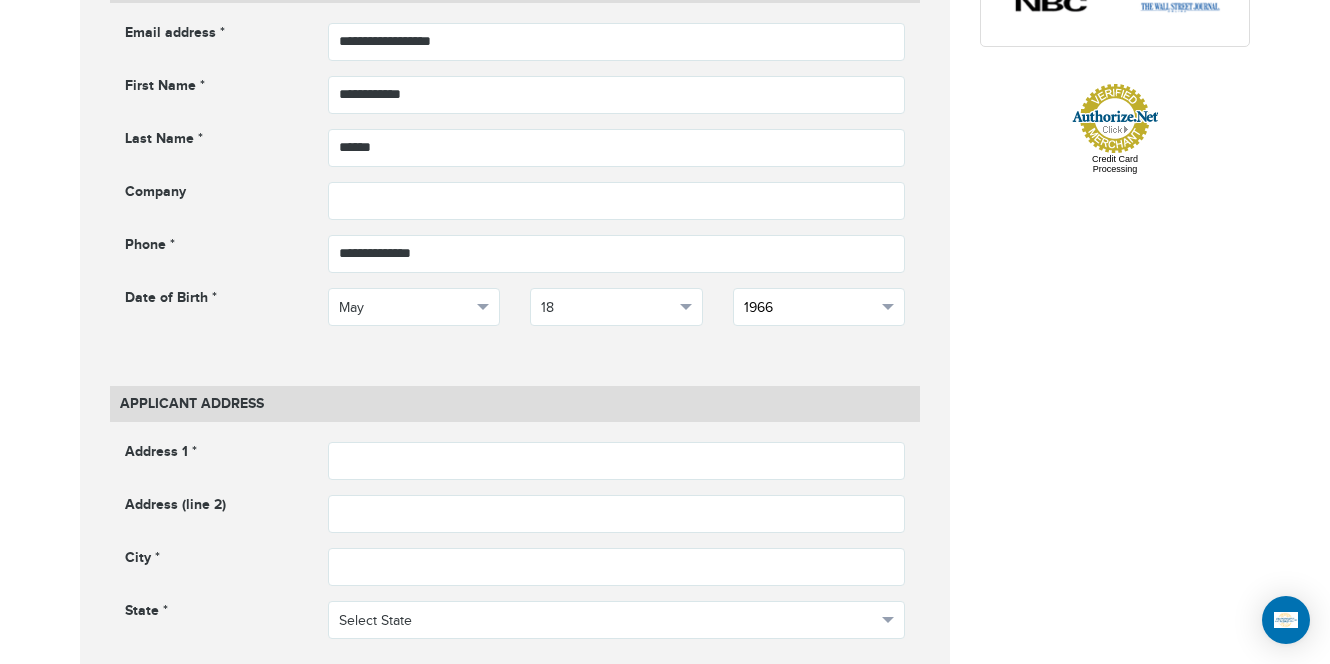 scroll, scrollTop: 975, scrollLeft: 0, axis: vertical 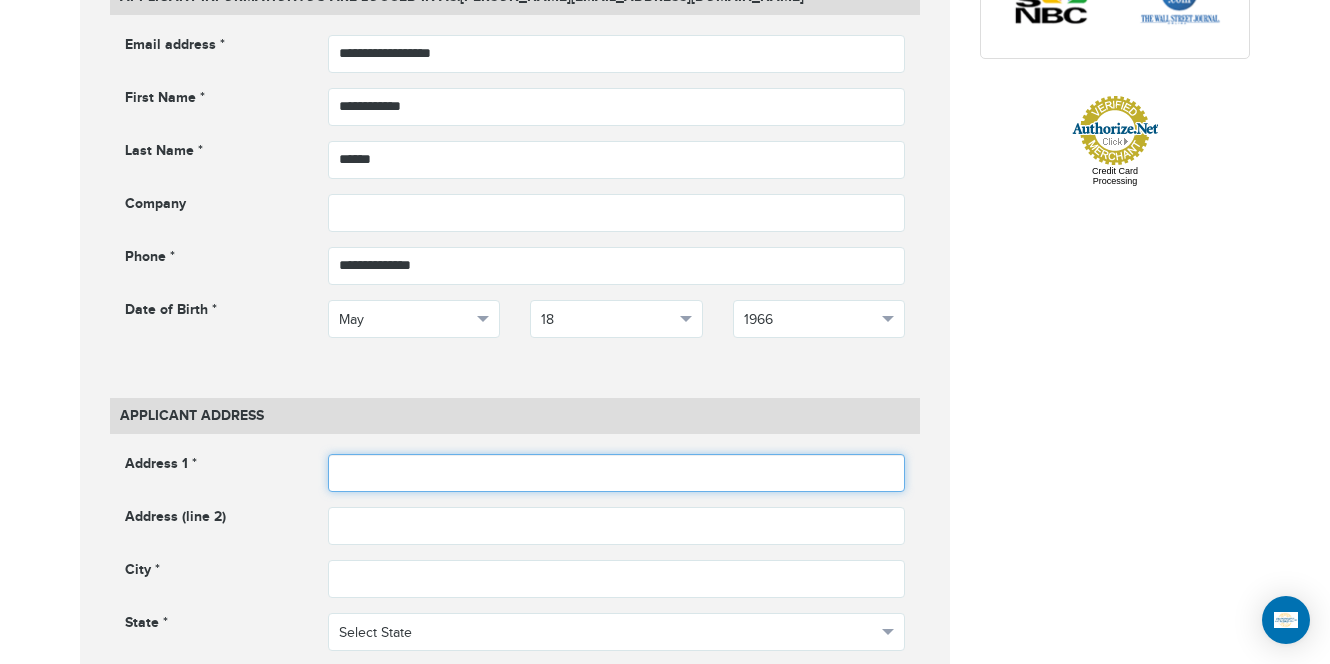 click at bounding box center [617, 473] 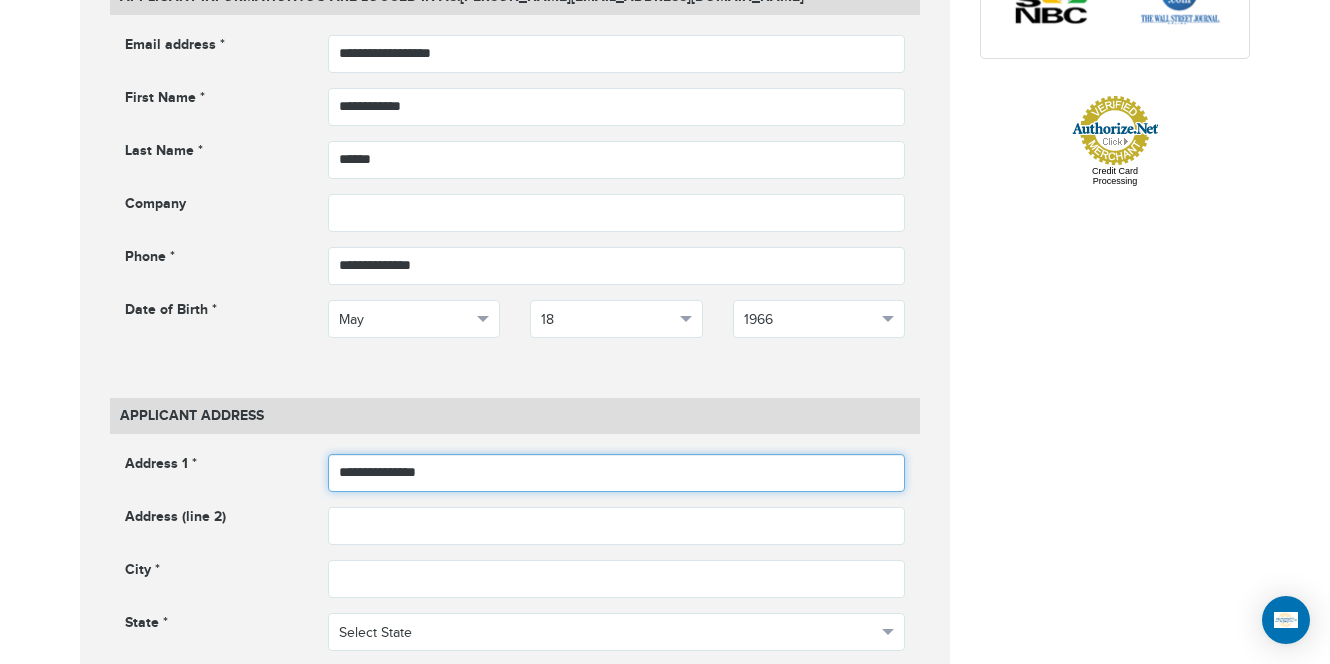 type on "**********" 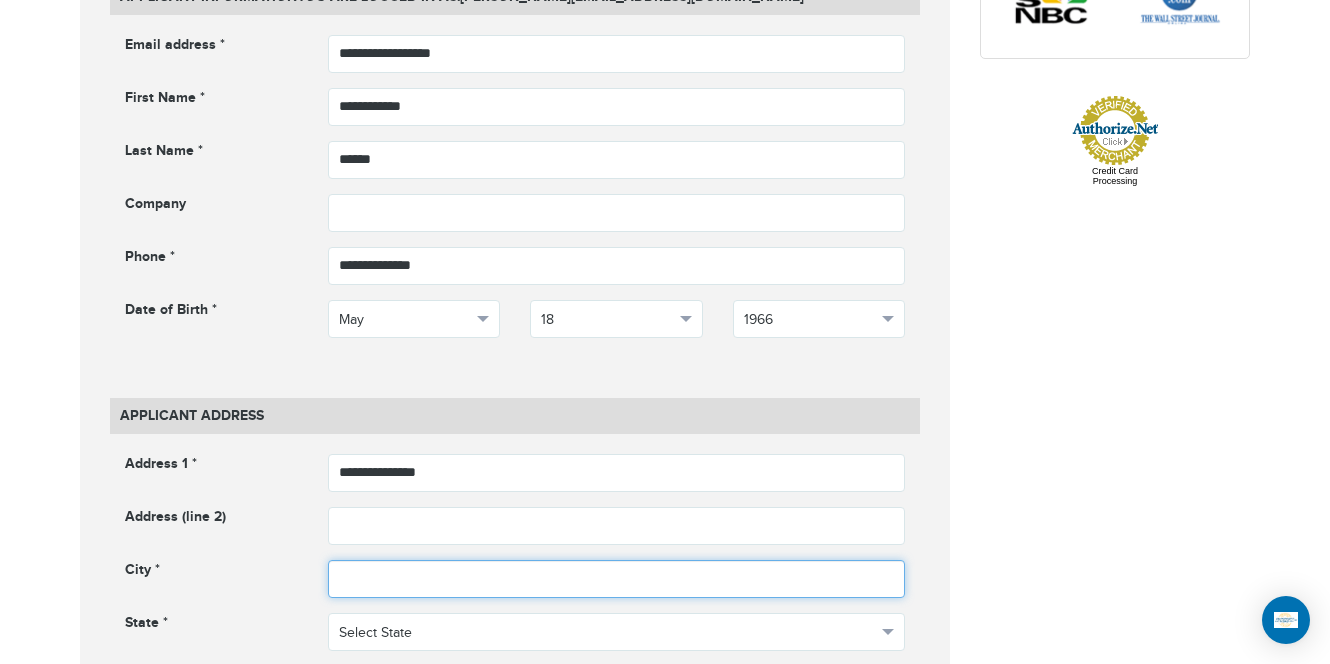 click at bounding box center [617, 579] 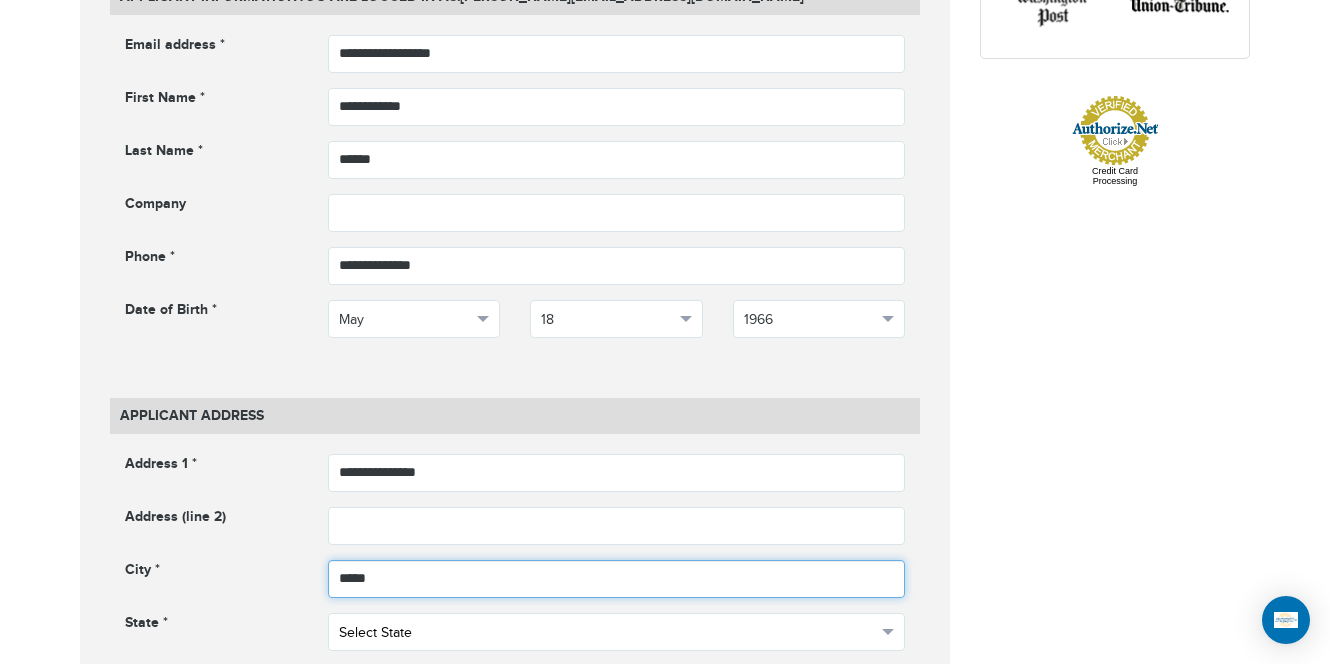 type on "*****" 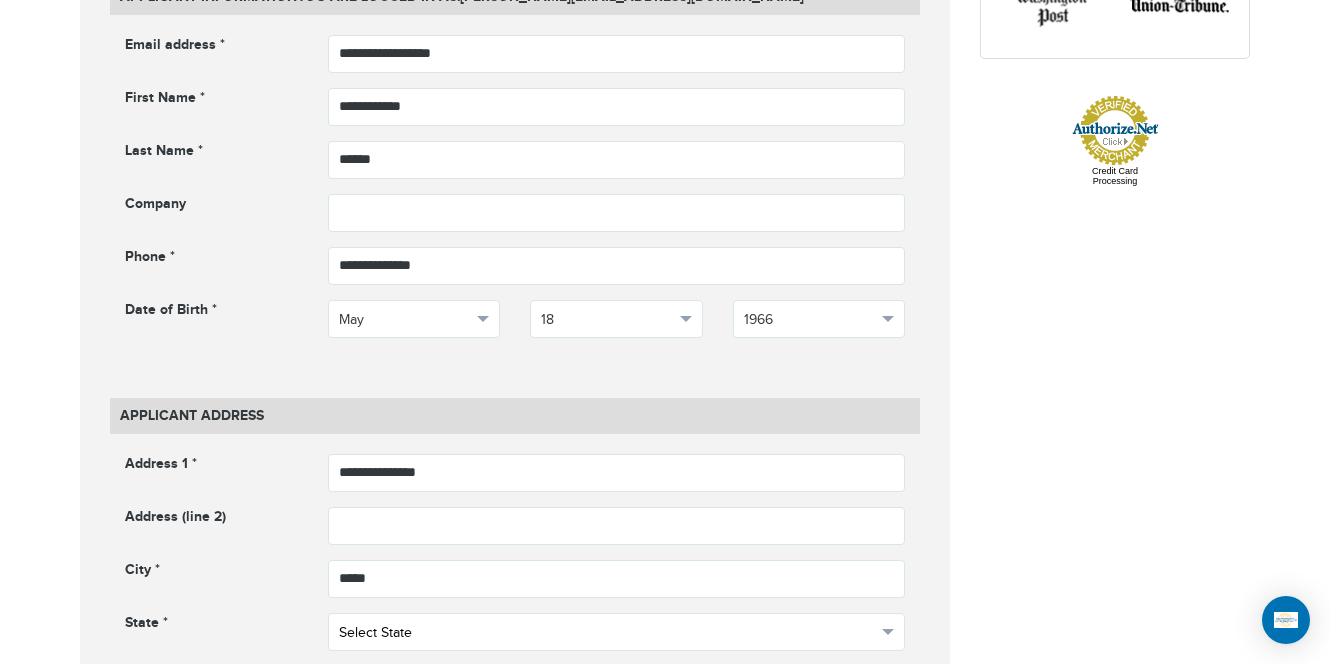 click on "Select State" at bounding box center [617, 632] 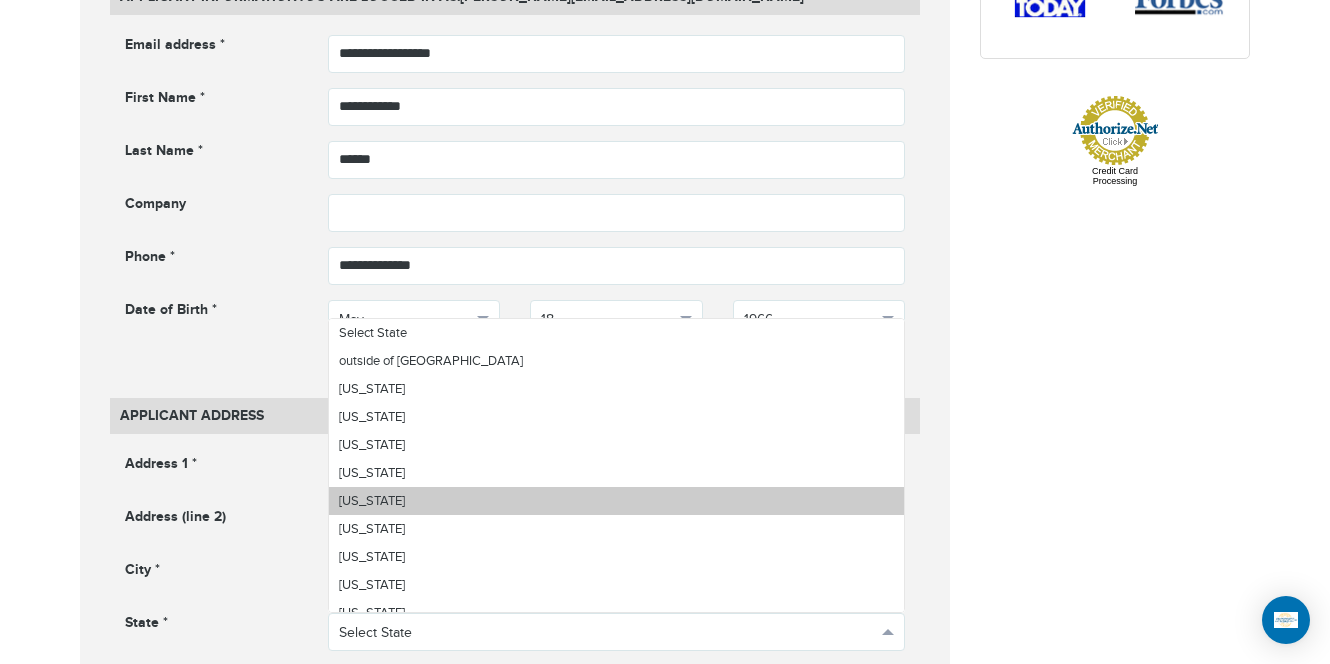 click on "California" at bounding box center [617, 501] 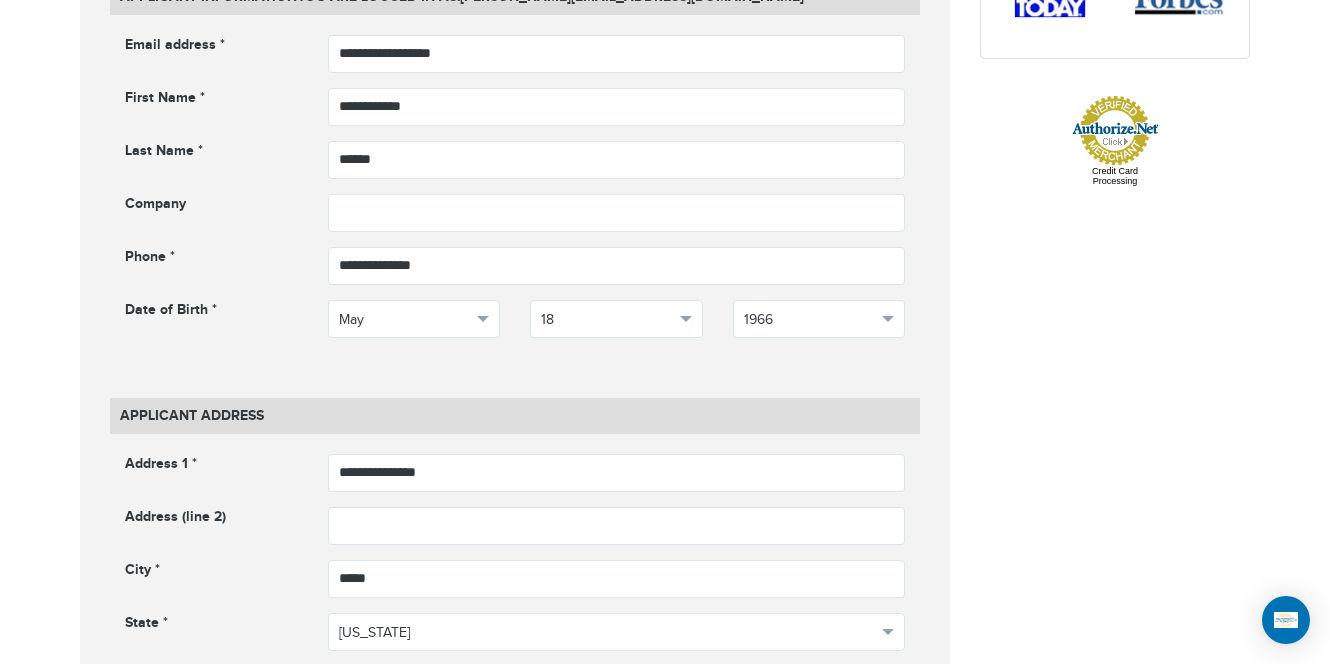 click at bounding box center [617, 700] 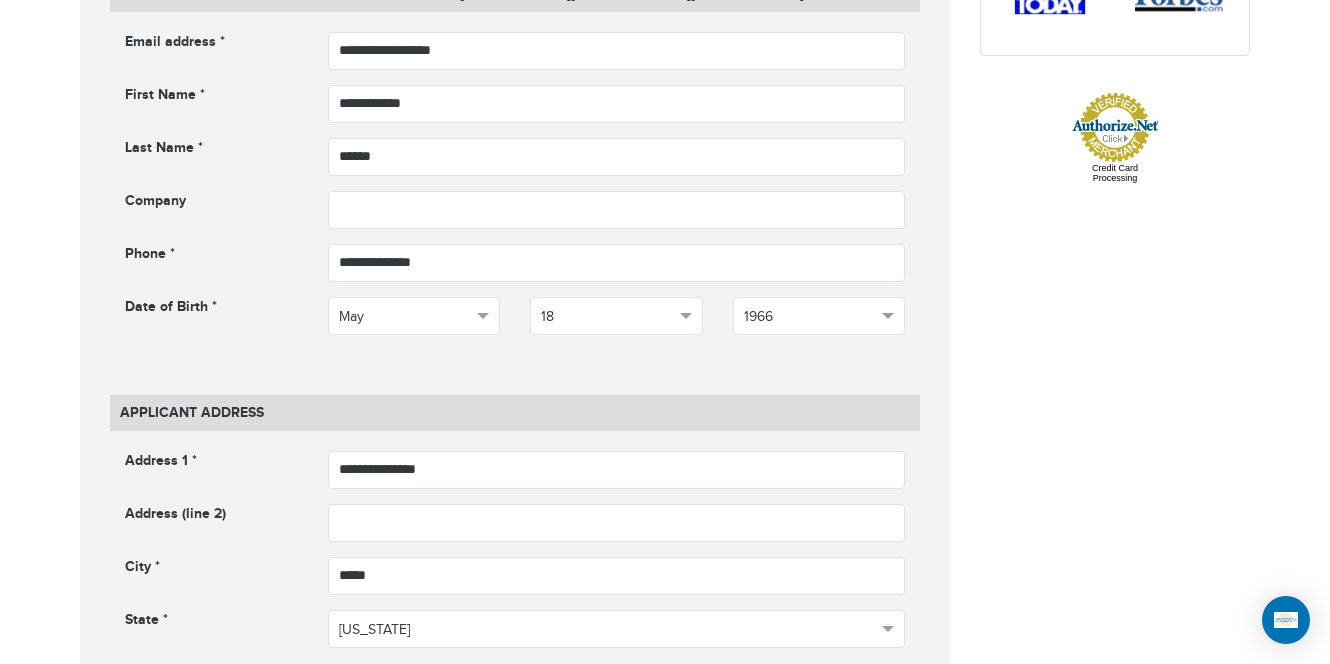 type on "*****" 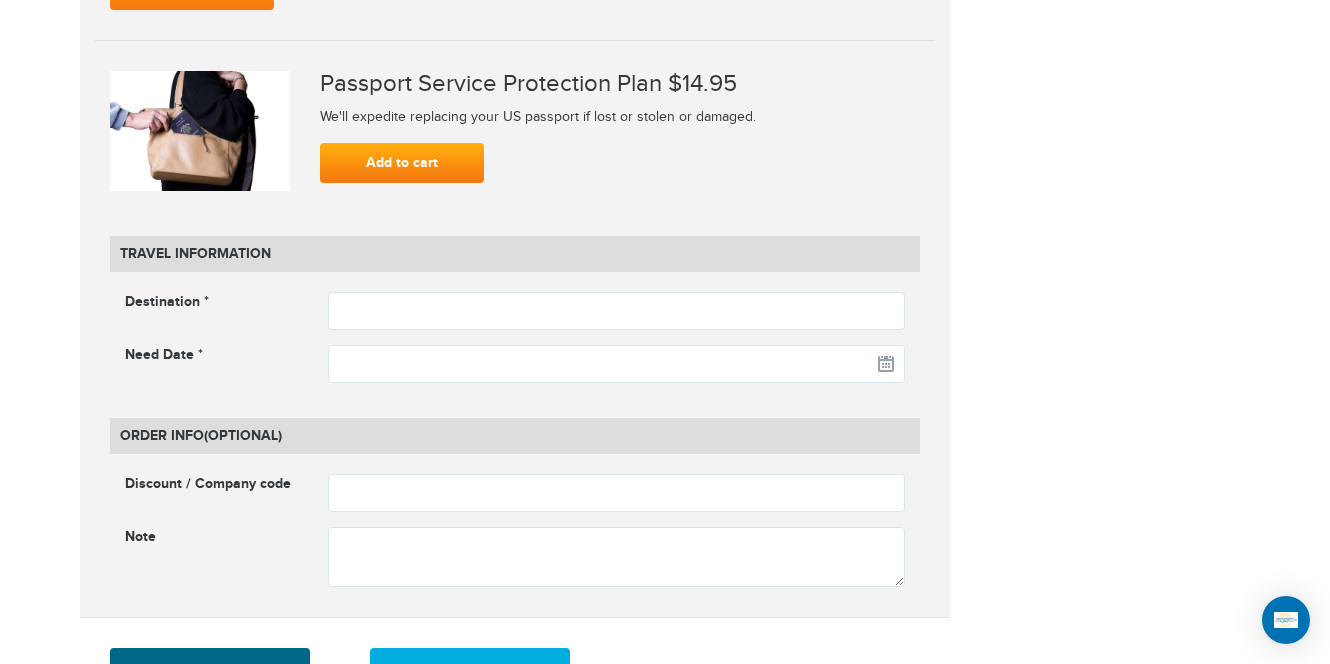 scroll, scrollTop: 2470, scrollLeft: 0, axis: vertical 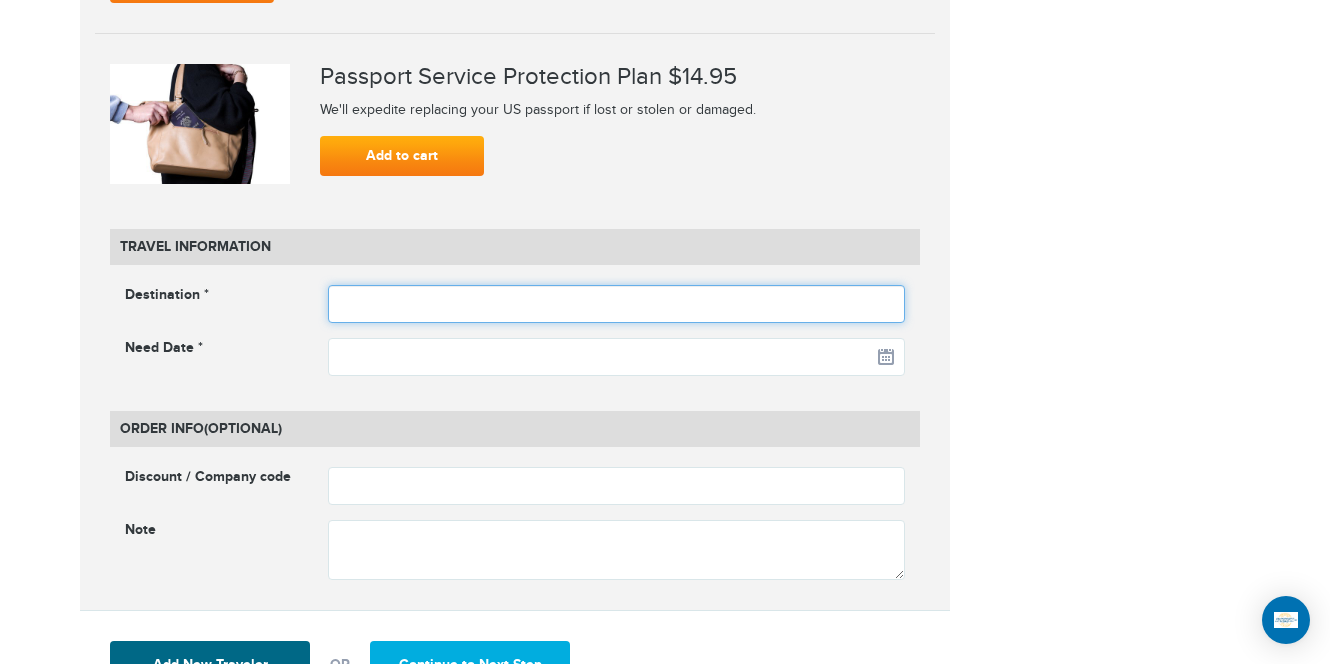 click at bounding box center [617, 304] 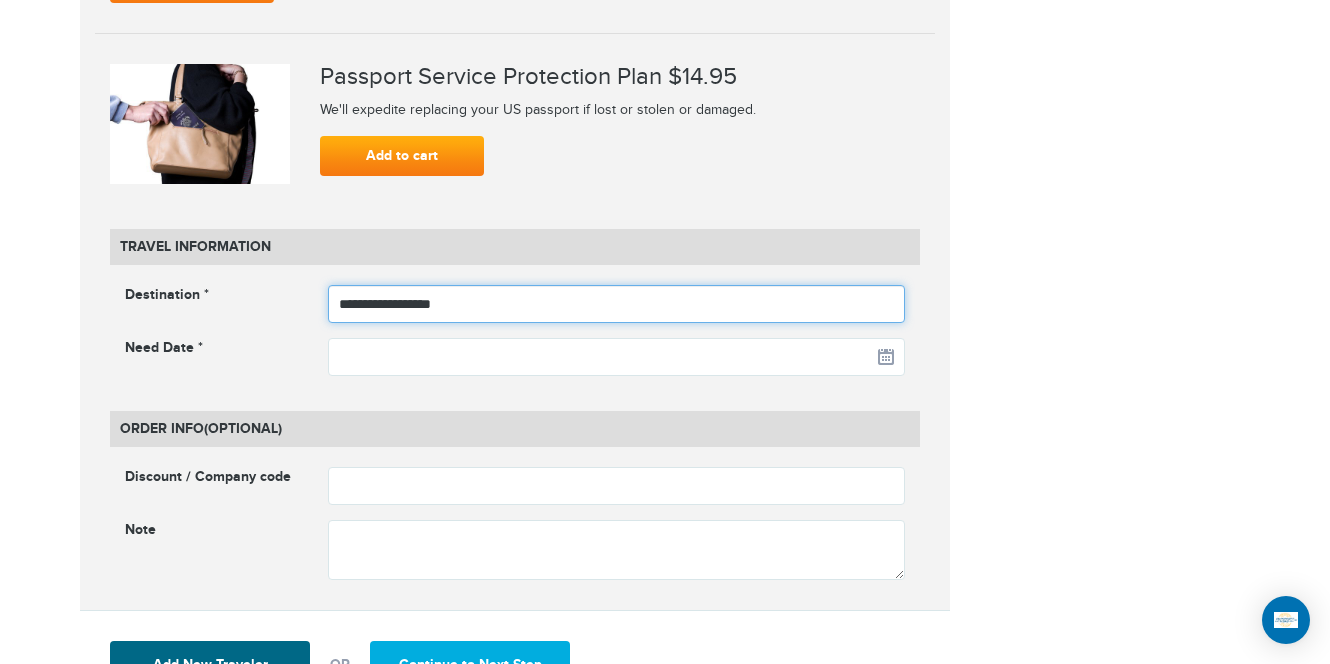 type on "**********" 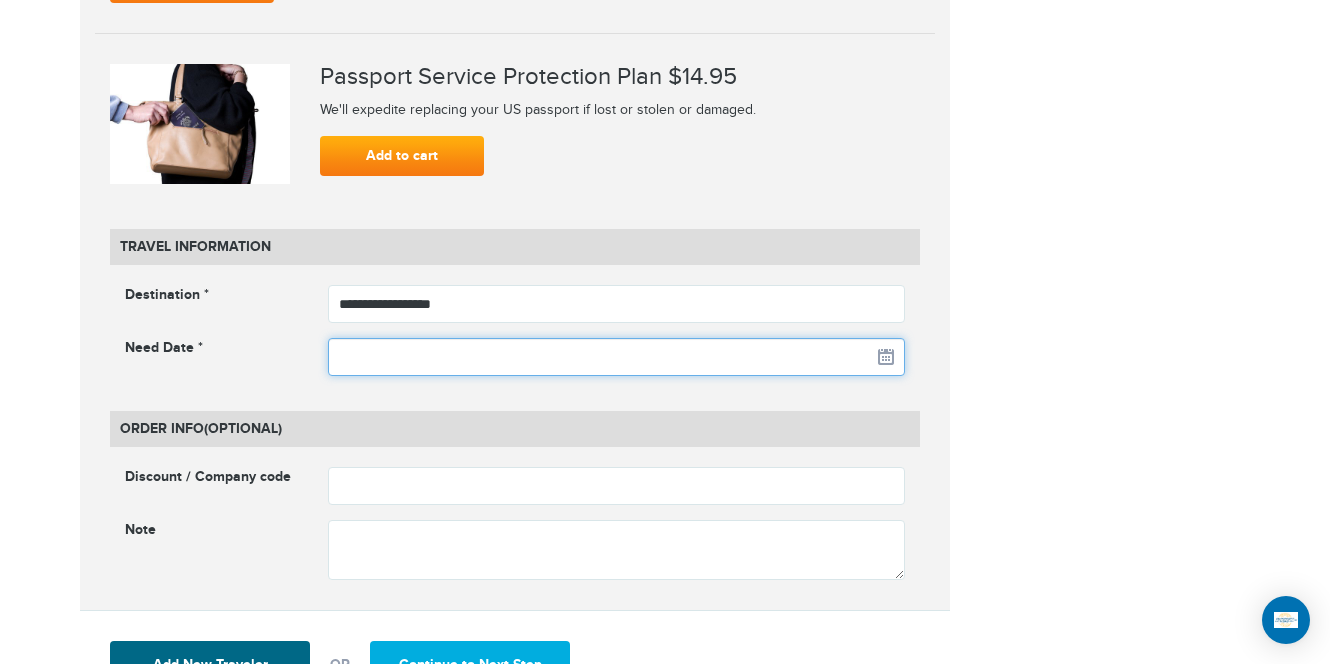click at bounding box center [617, 357] 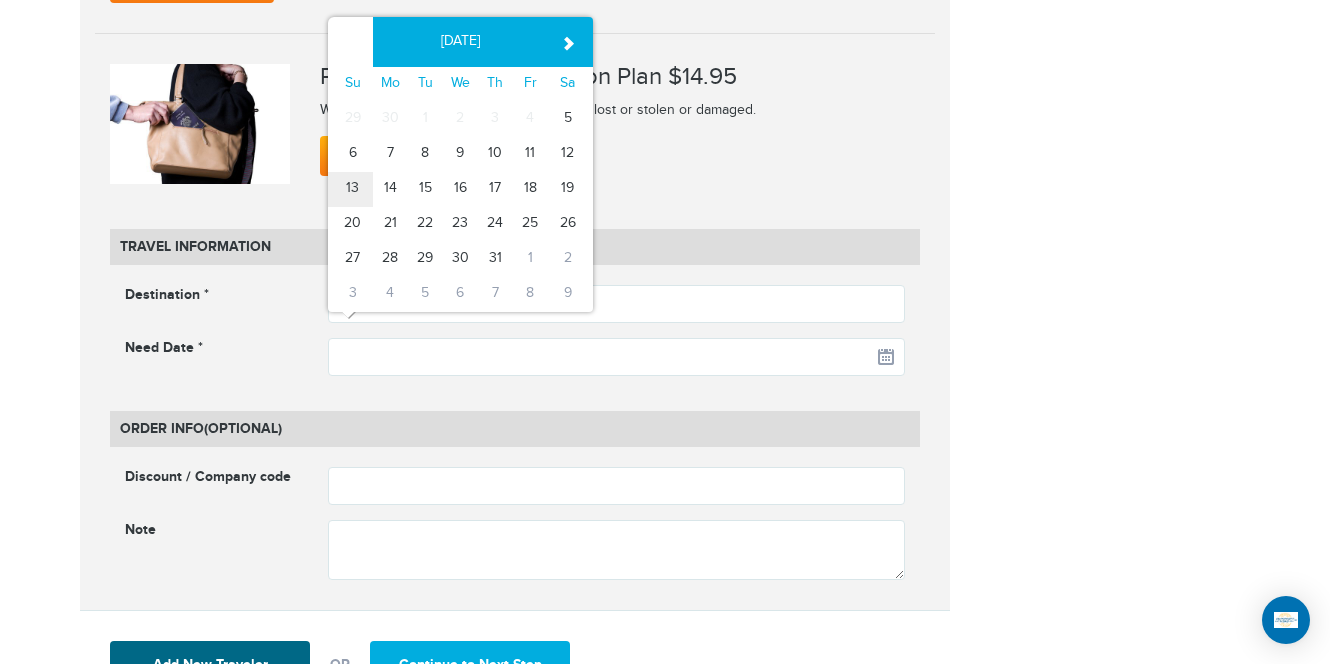 click on "13" at bounding box center (350, 189) 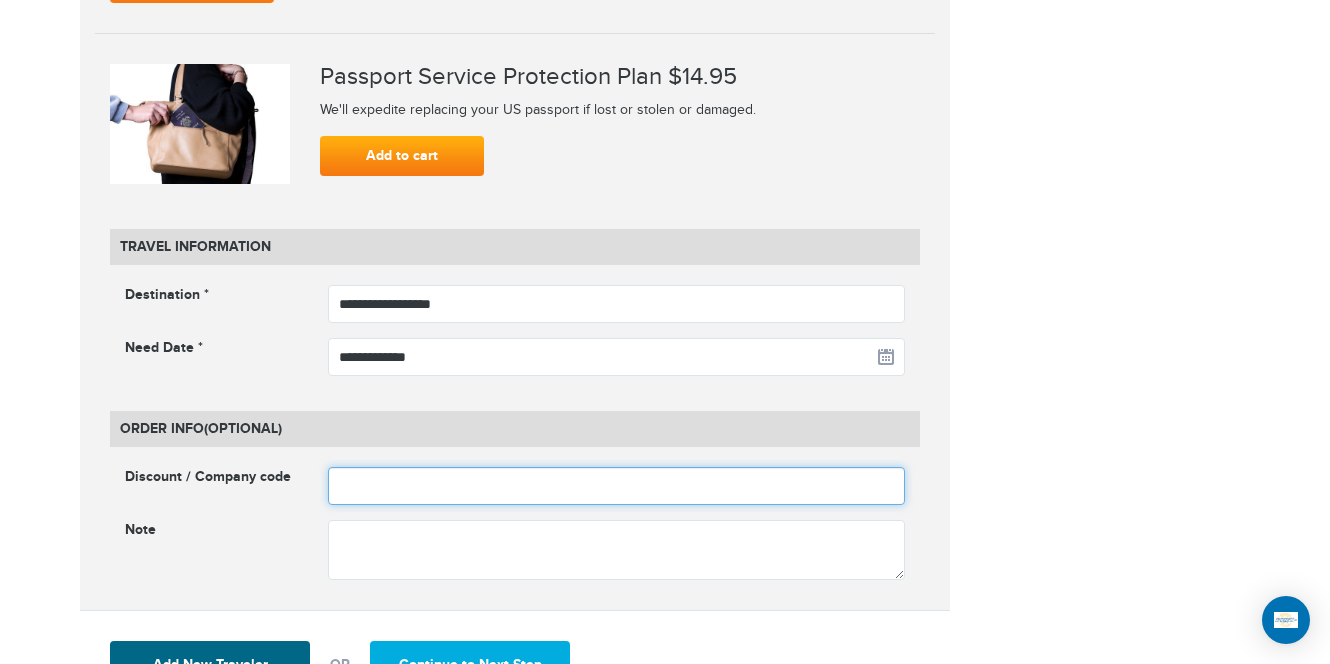 click at bounding box center (617, 486) 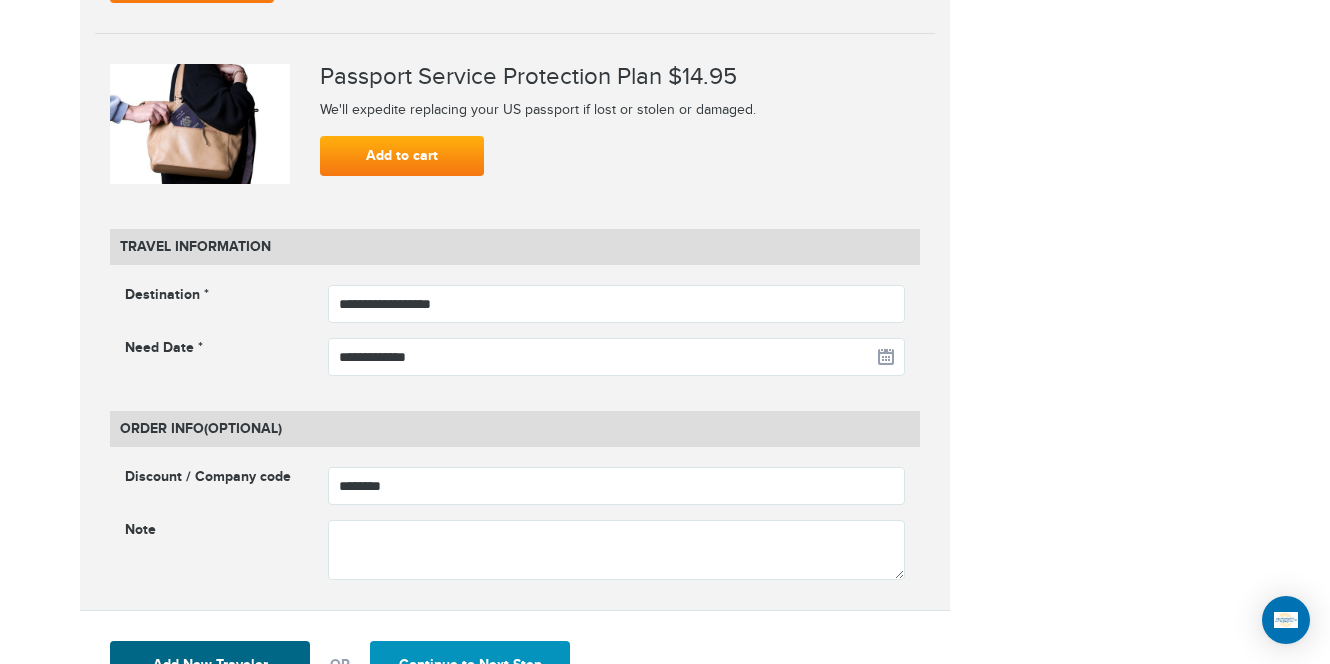 click on "Continue to Next Step" at bounding box center [470, 665] 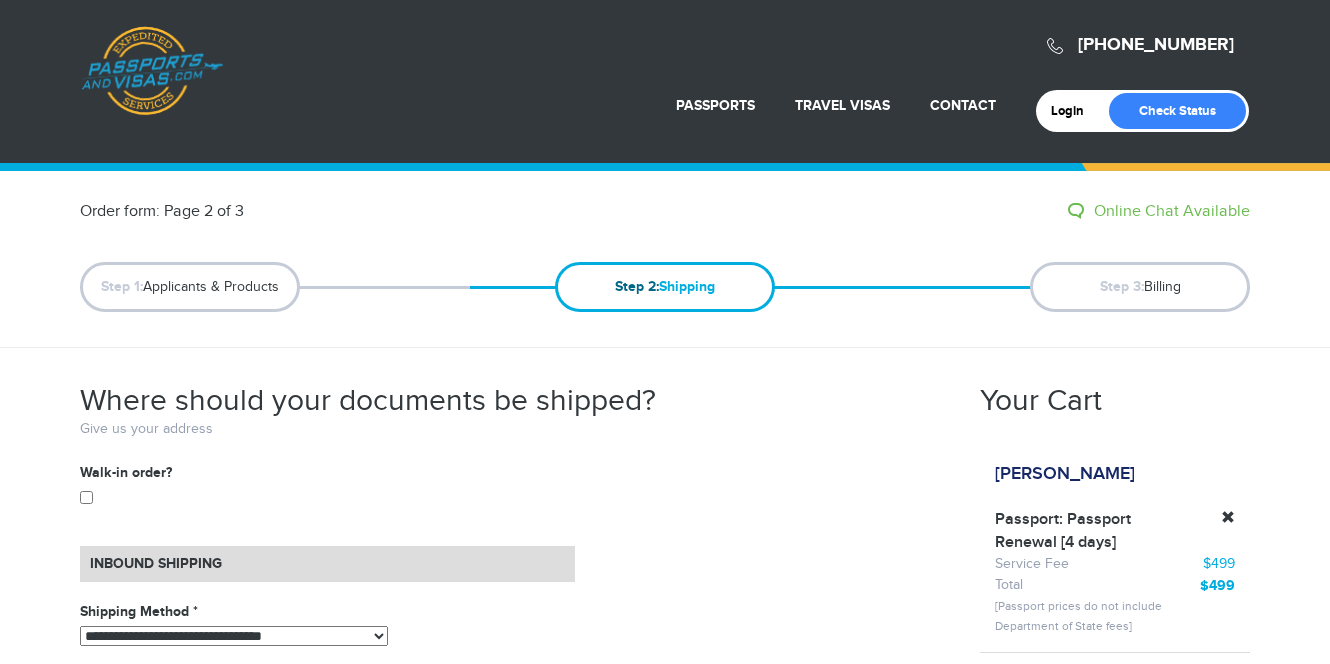 scroll, scrollTop: 0, scrollLeft: 0, axis: both 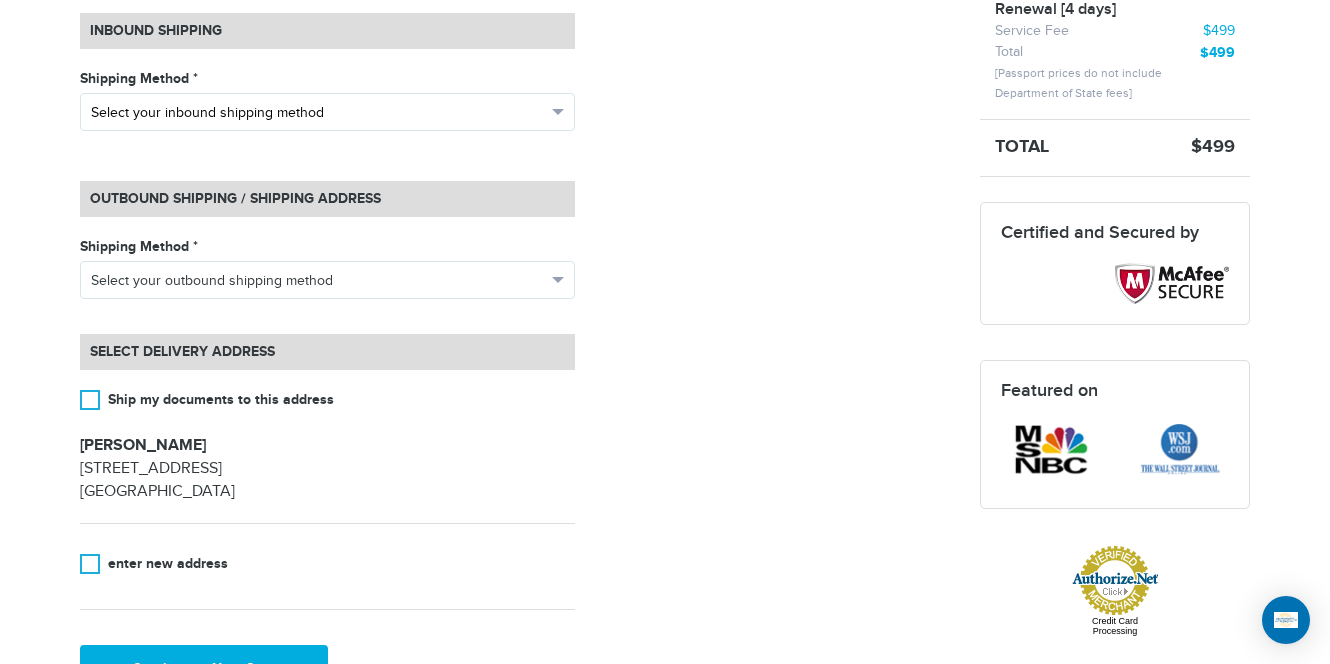 click on "Select your inbound shipping method" at bounding box center (318, 113) 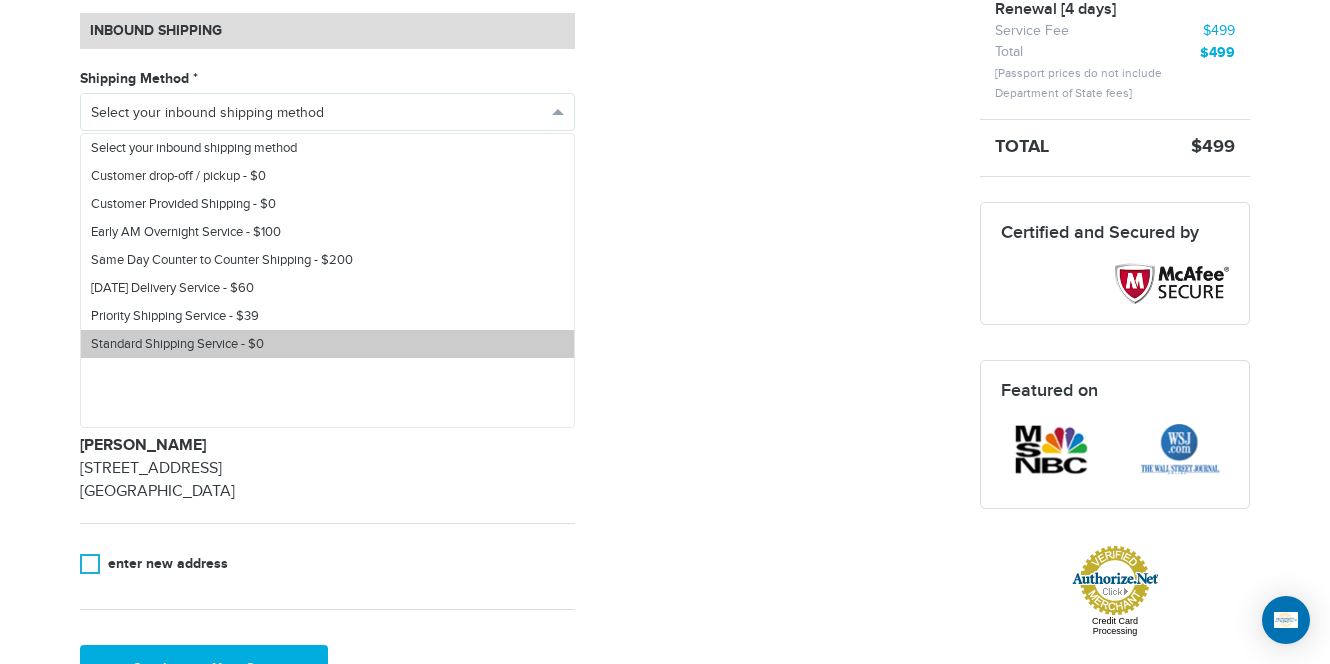 click on "Standard Shipping Service - $0" at bounding box center (327, 344) 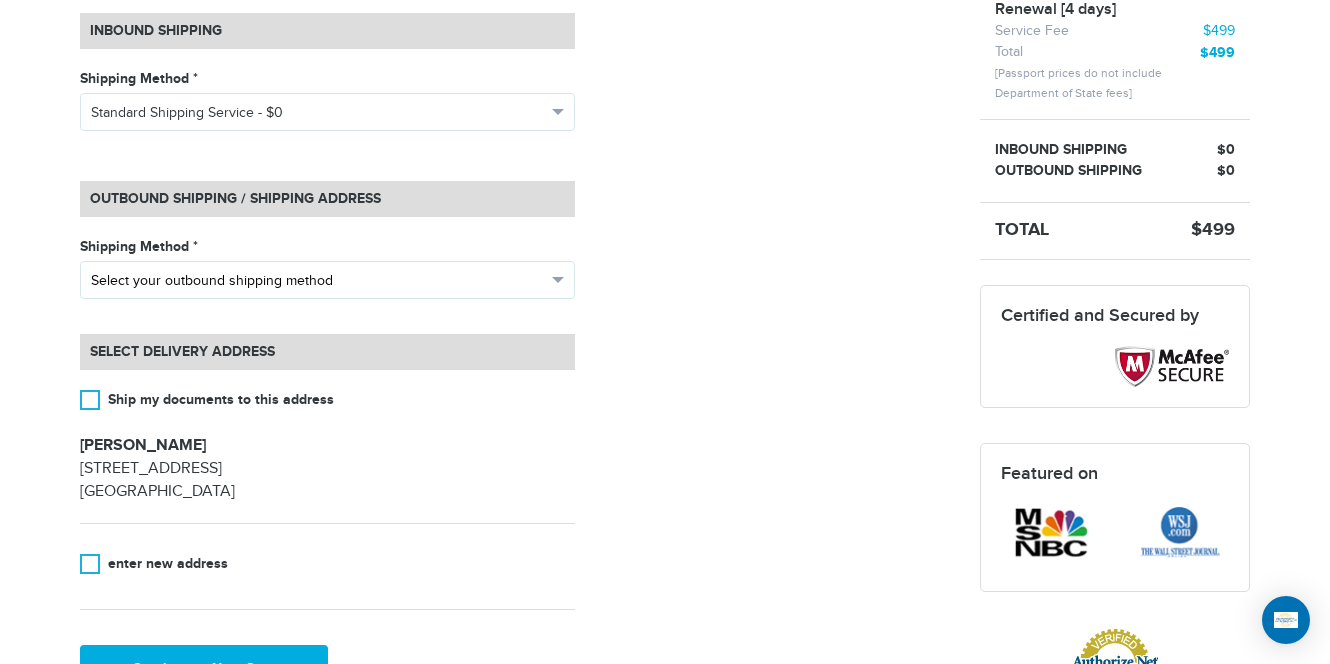 click on "Select your outbound shipping method" at bounding box center (318, 281) 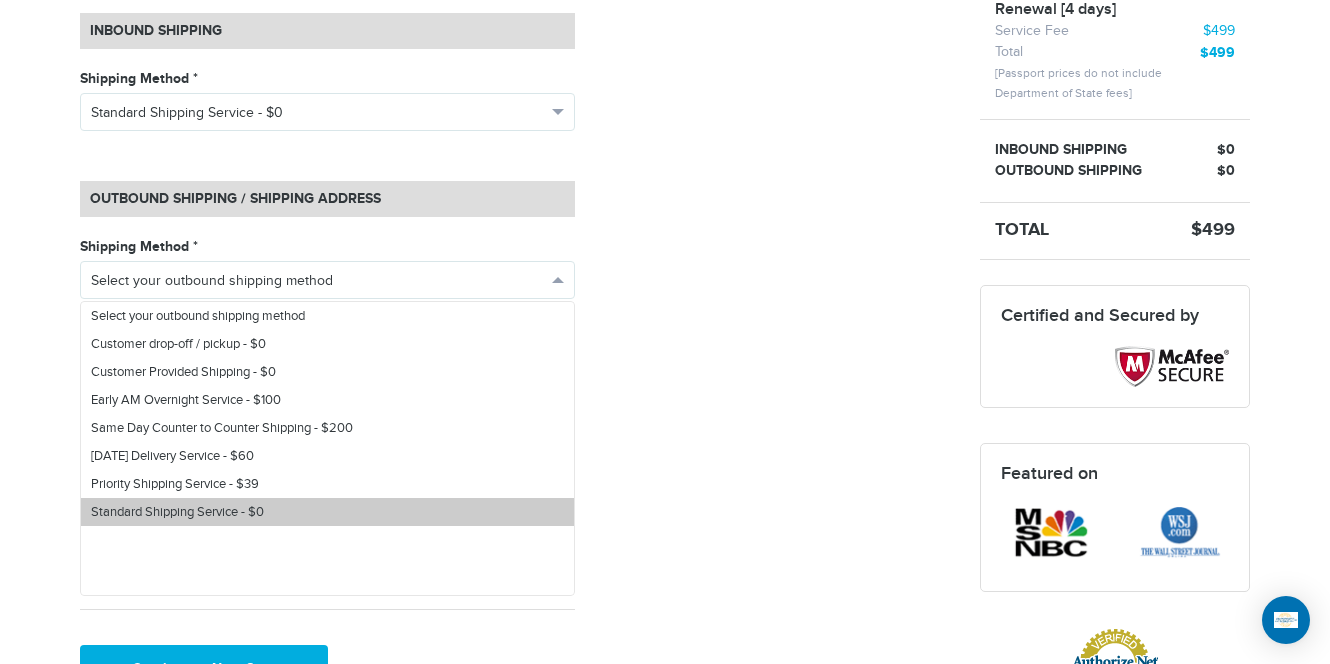 click on "Standard Shipping Service - $0" at bounding box center [177, 512] 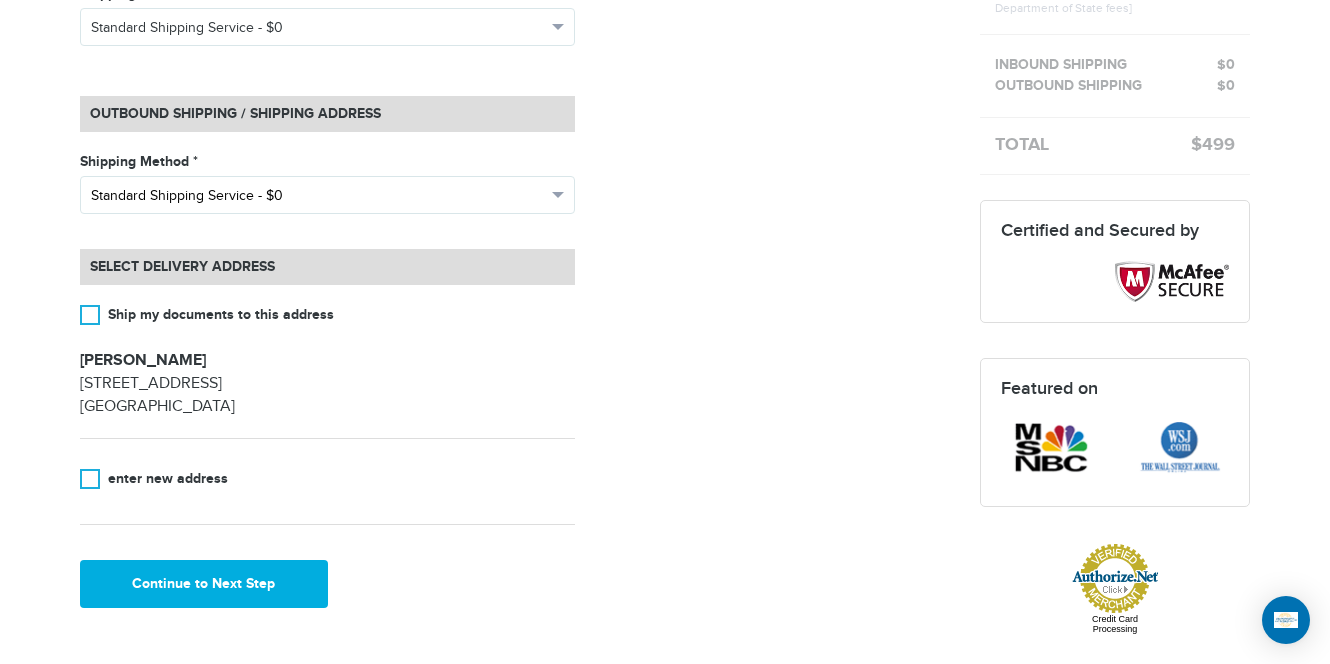 scroll, scrollTop: 718, scrollLeft: 0, axis: vertical 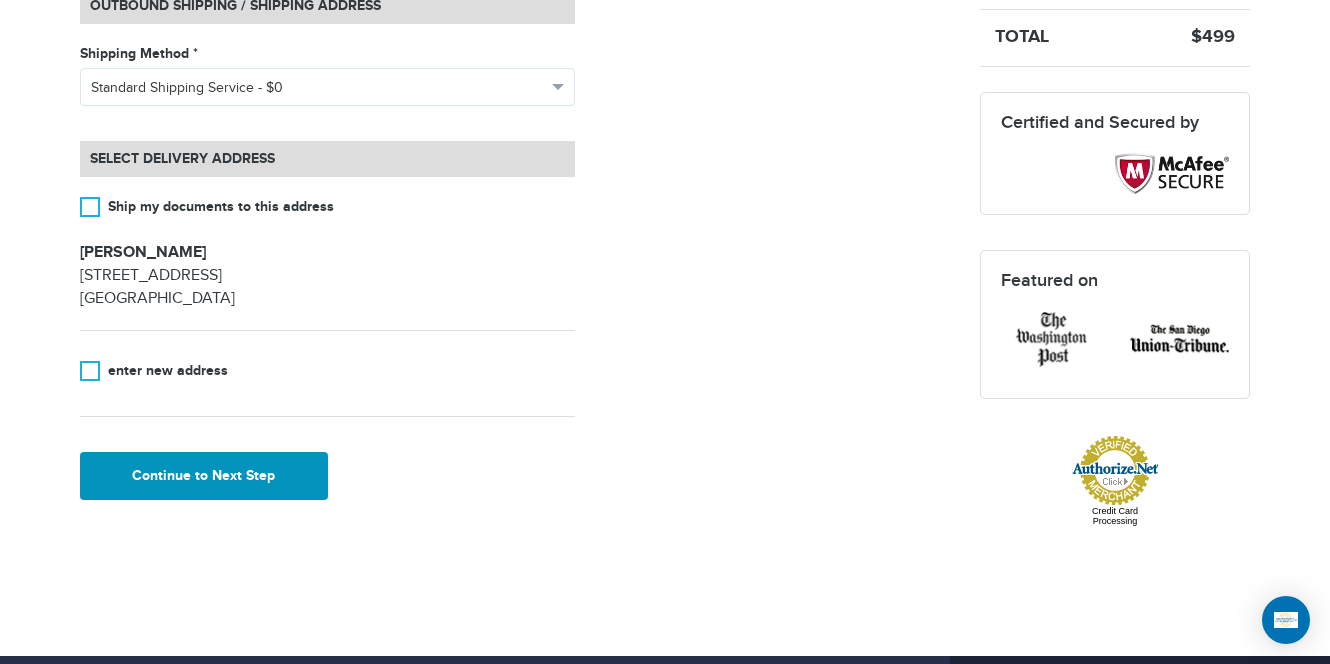 click on "Continue to Next Step" at bounding box center (204, 476) 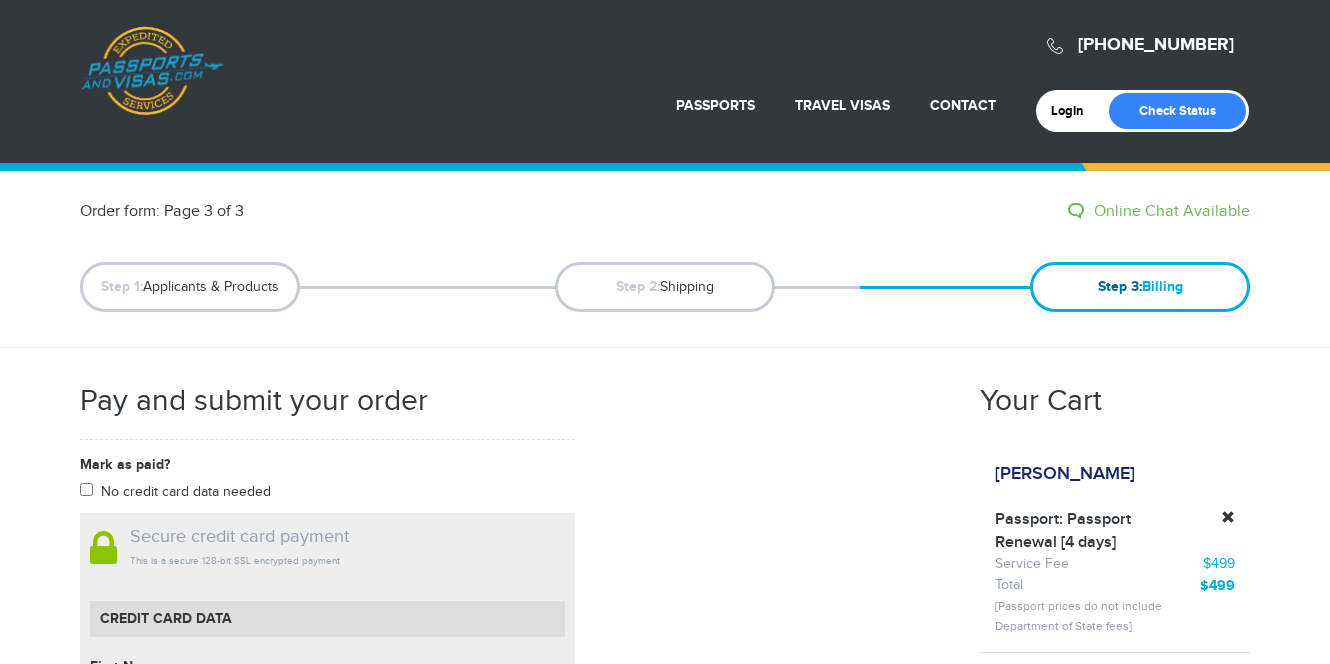 scroll, scrollTop: 0, scrollLeft: 0, axis: both 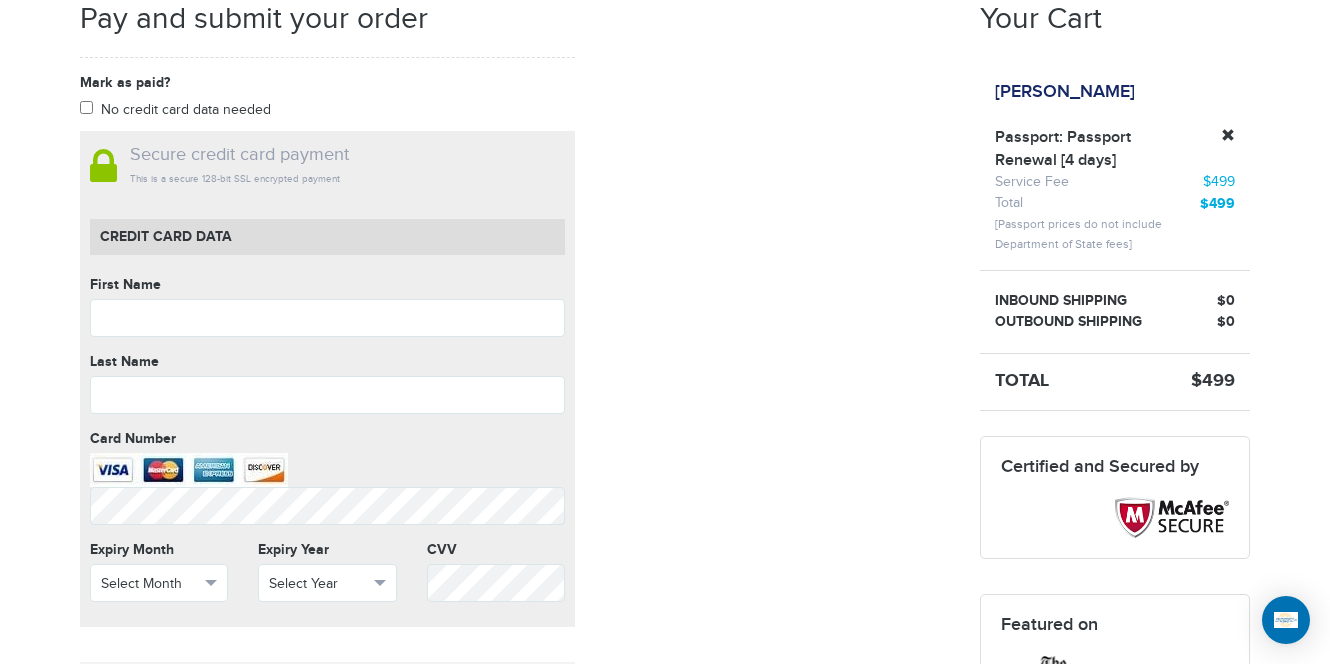 drag, startPoint x: 1173, startPoint y: 32, endPoint x: 989, endPoint y: 91, distance: 193.22784 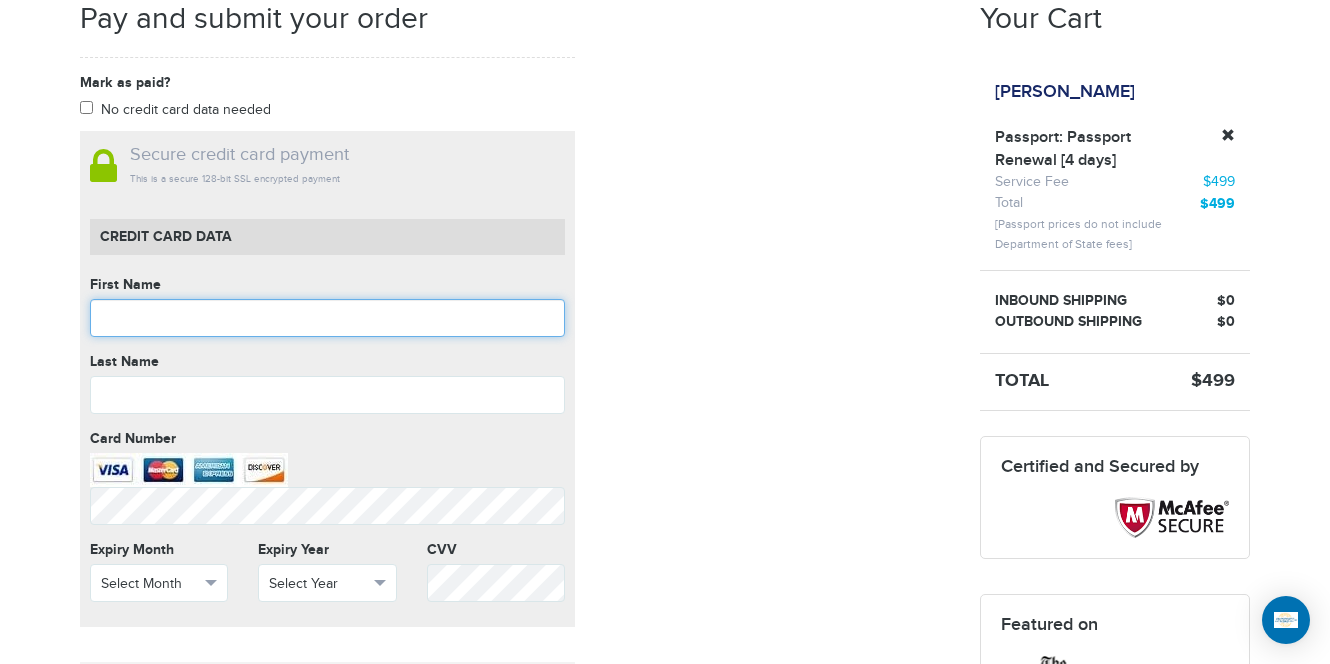 paste on "**********" 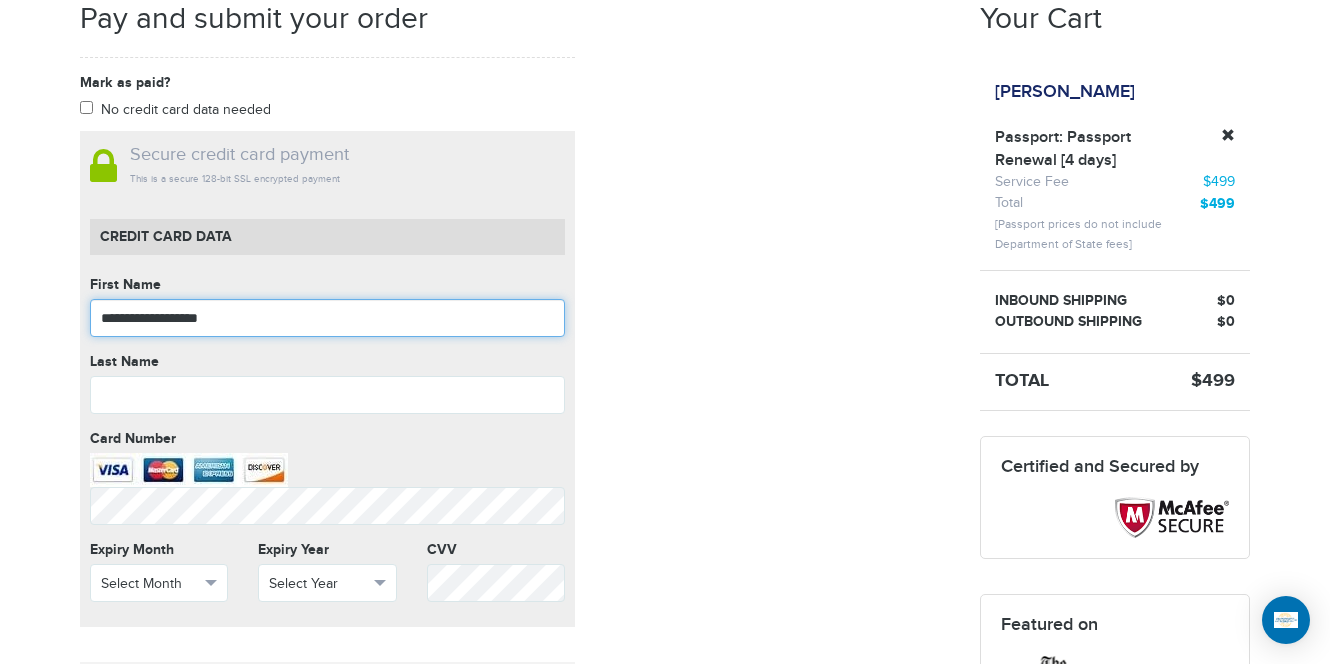 click on "**********" at bounding box center [327, 318] 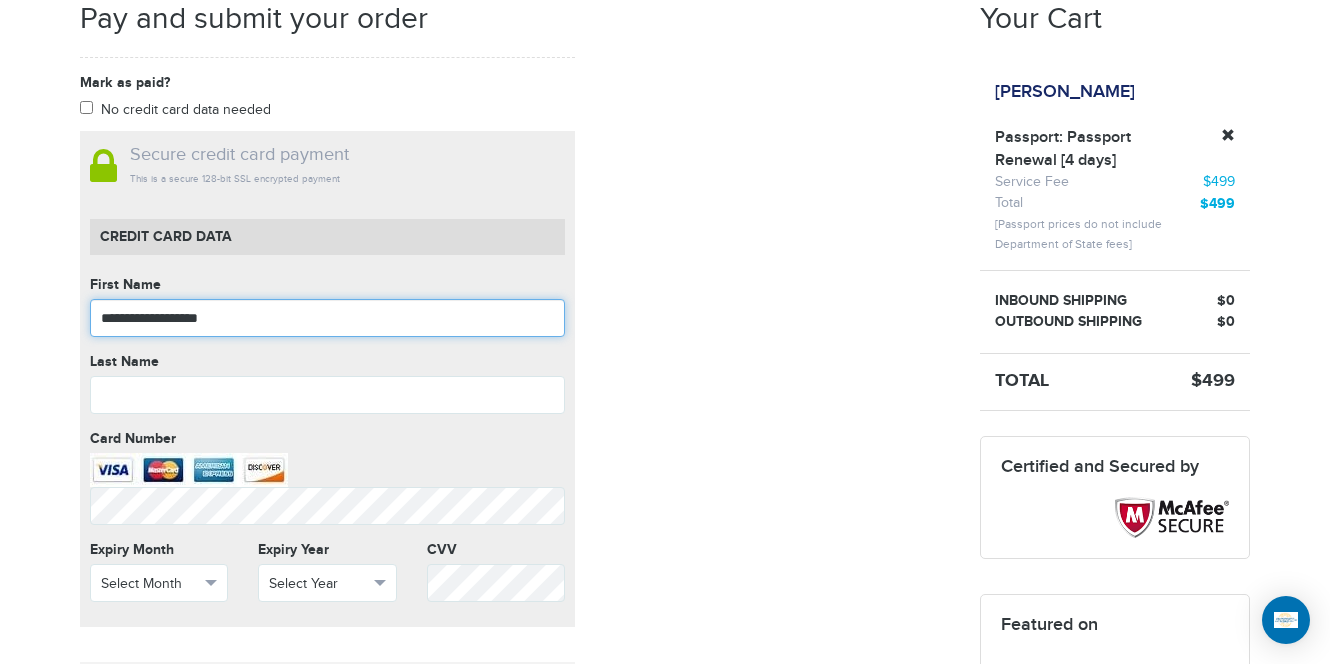 paste on "**********" 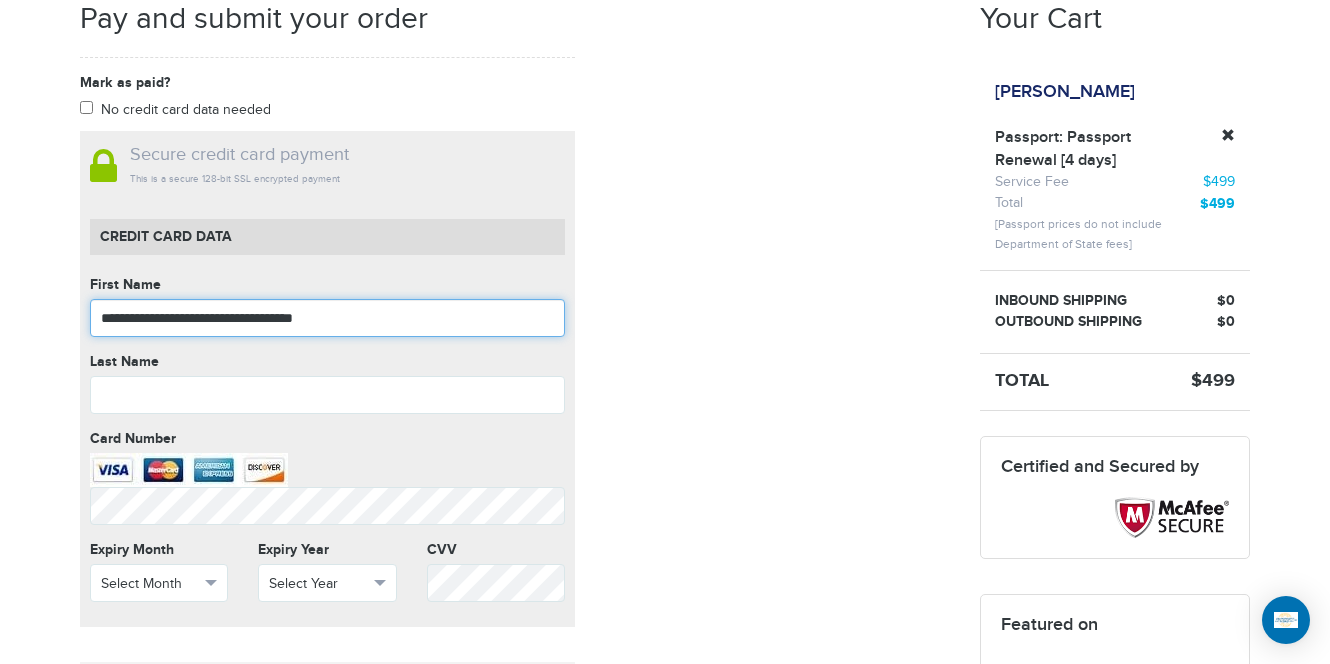 type on "**********" 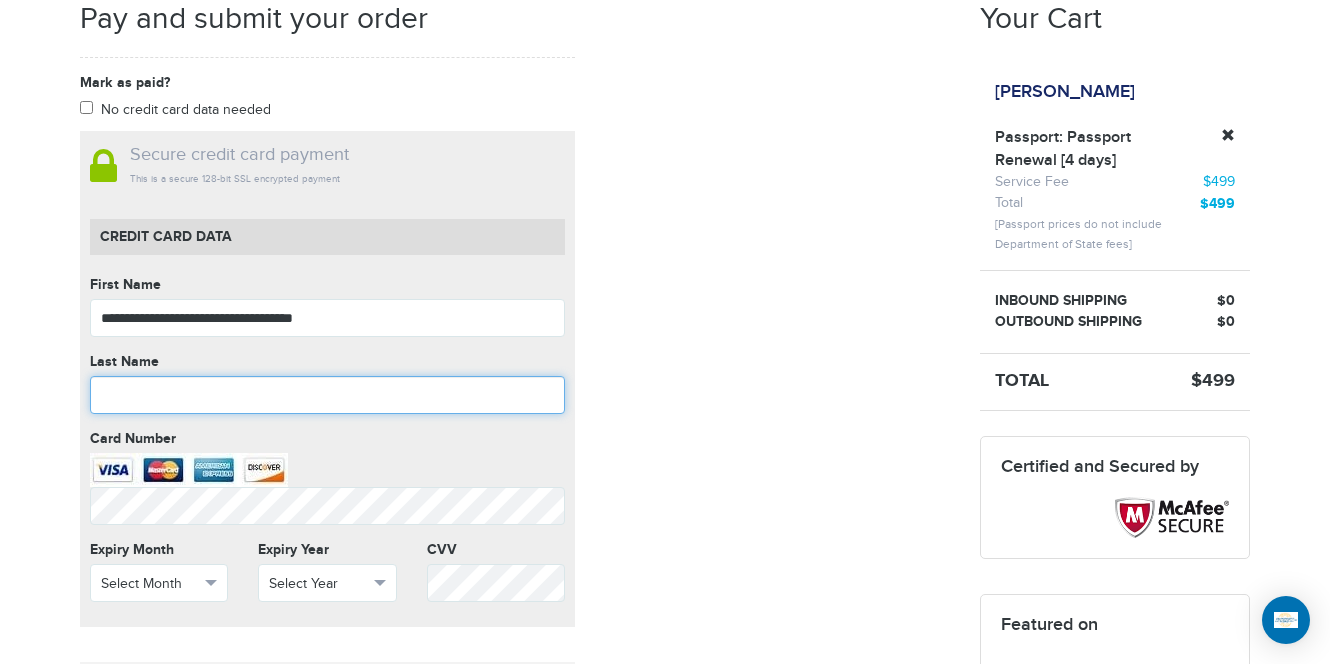 click at bounding box center [327, 395] 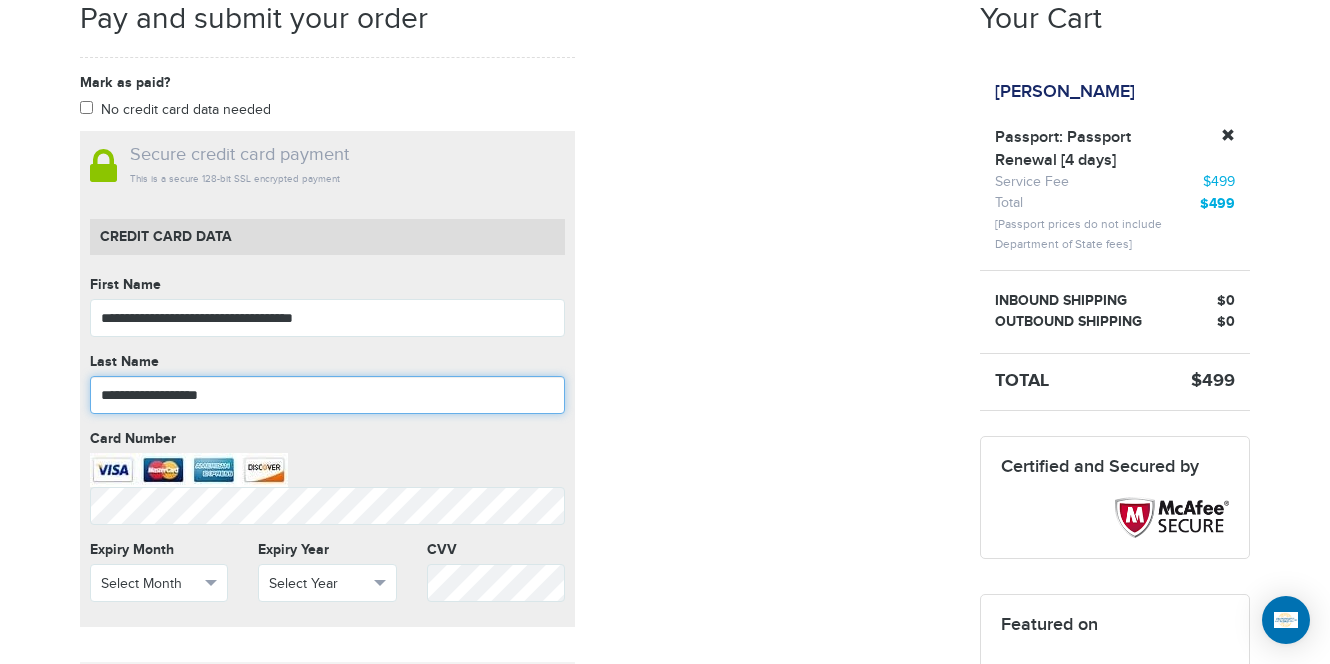 drag, startPoint x: 198, startPoint y: 395, endPoint x: -23, endPoint y: 397, distance: 221.00905 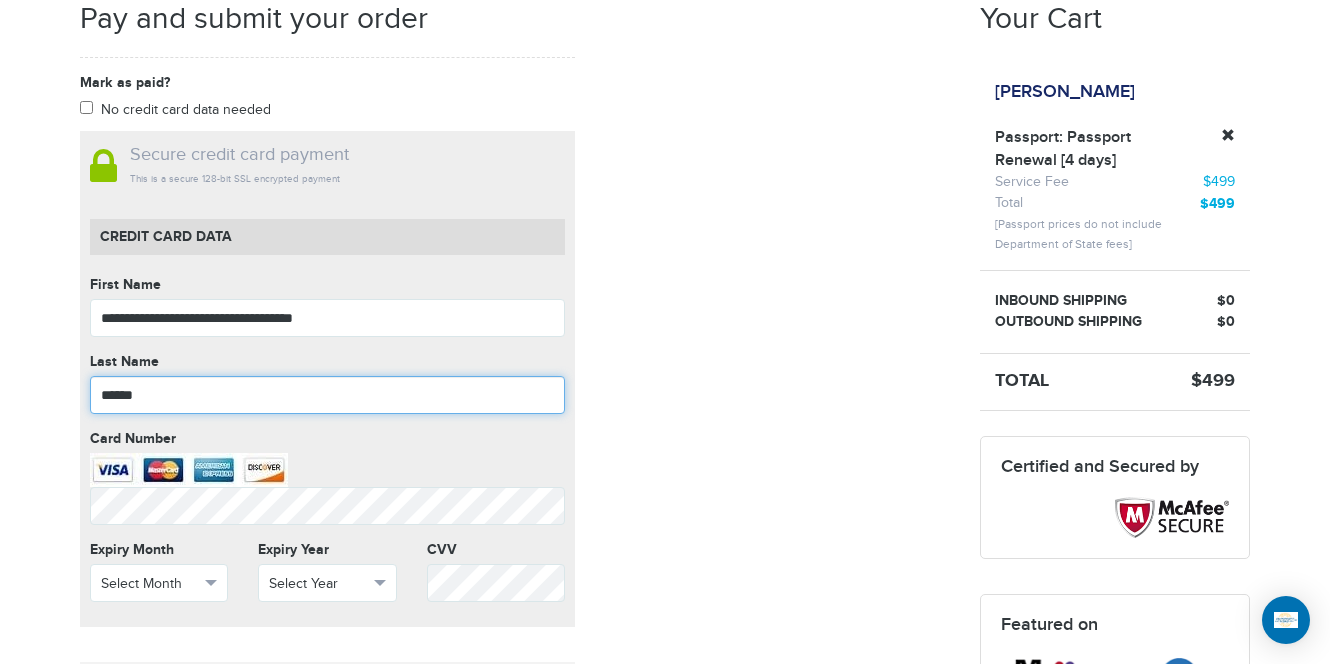 type on "******" 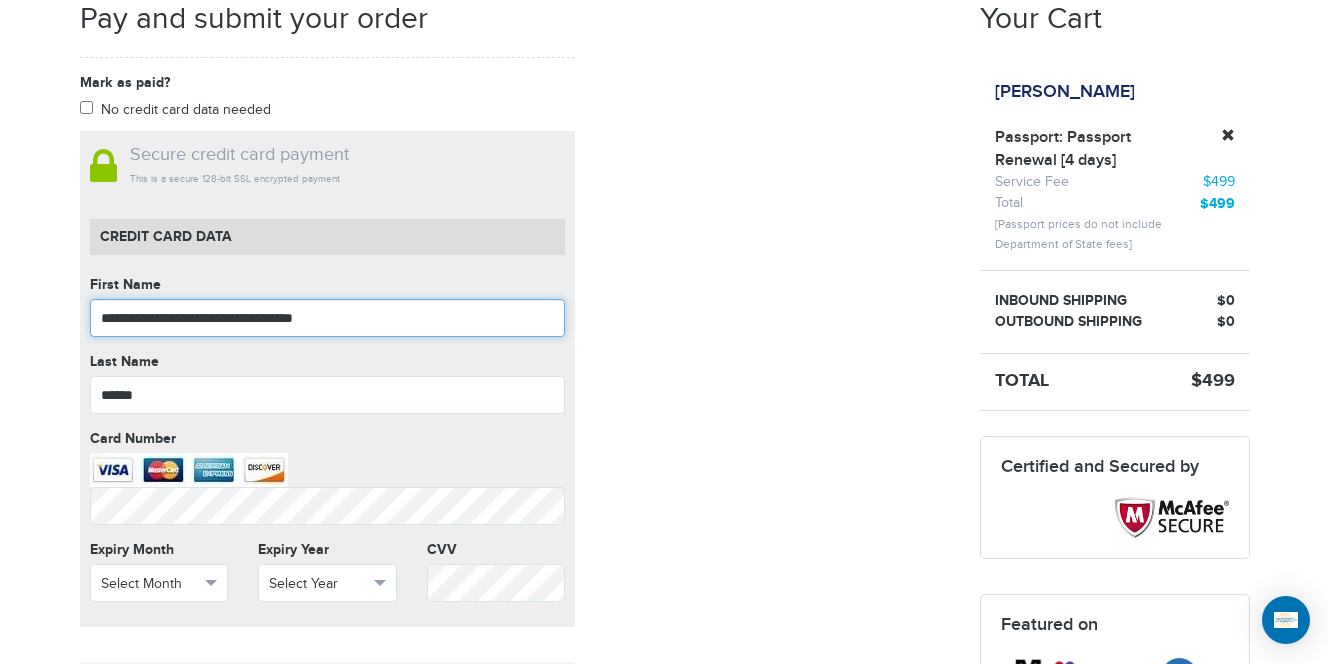 drag, startPoint x: 388, startPoint y: 310, endPoint x: 160, endPoint y: 314, distance: 228.03508 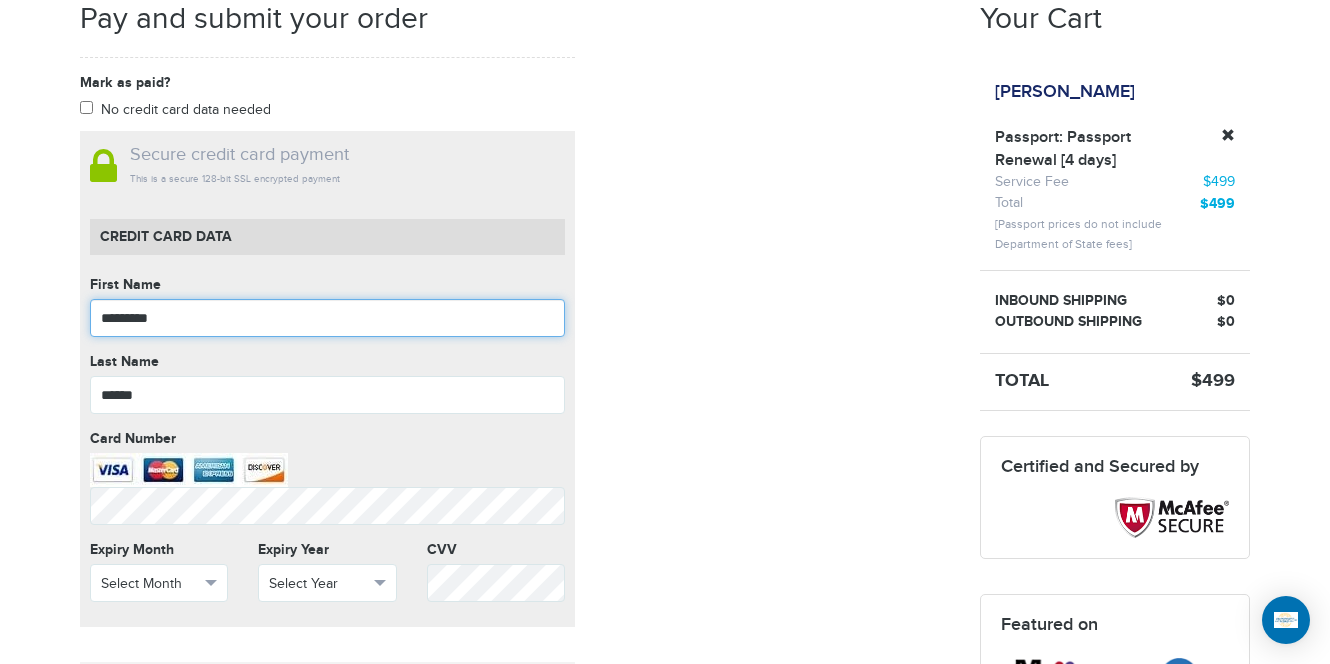 type on "*********" 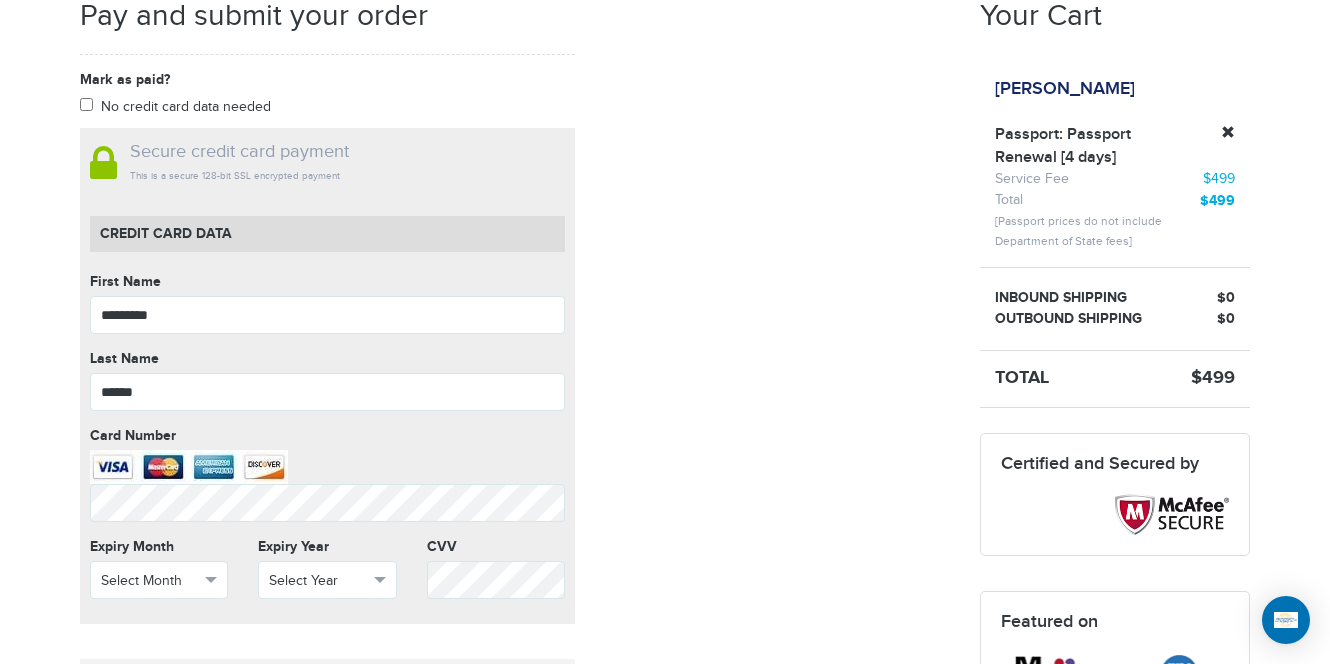 click on "Mark as paid?
No credit card data needed
Amount
*
Comment for manual payment
Secure credit card payment This is a secure 128-bit SSL encrypted payment
Credit Card data
First Name
*********
First Name cannot be empty
Last Name
******
Last Name cannot be empty
Card Number
Card Number cannot be empty
Expiry Month
Select Month   Select Month" at bounding box center (515, 520) 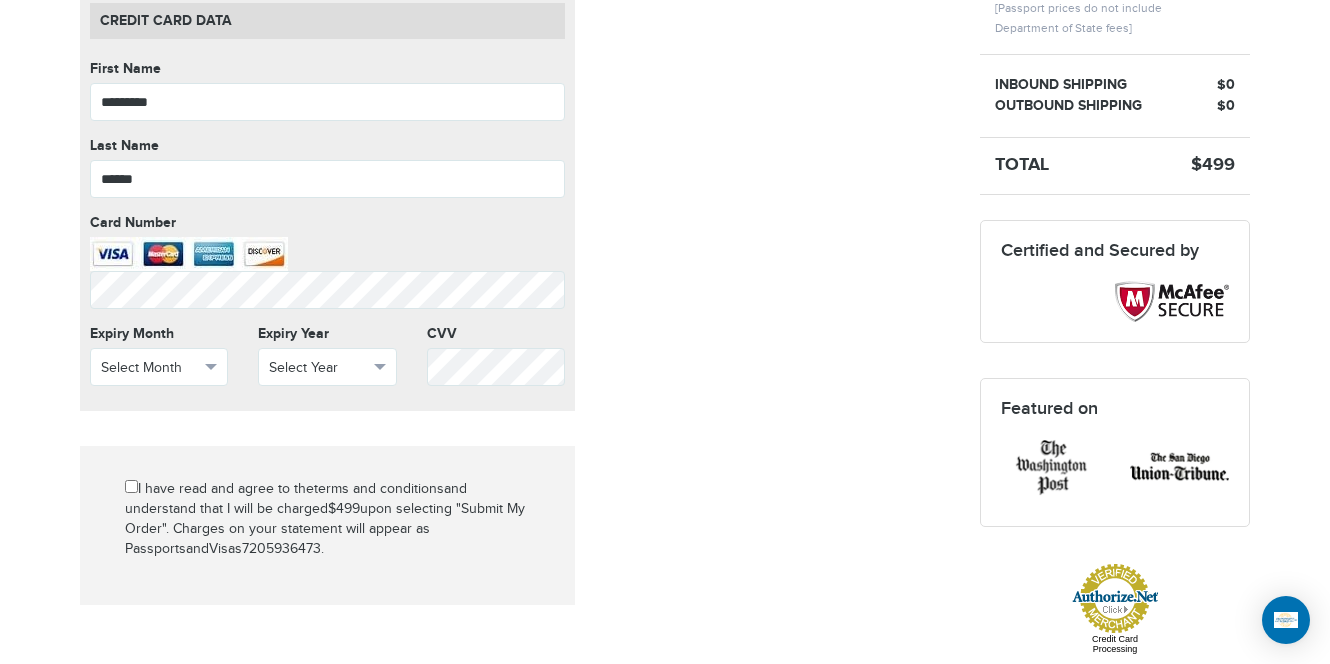 scroll, scrollTop: 600, scrollLeft: 0, axis: vertical 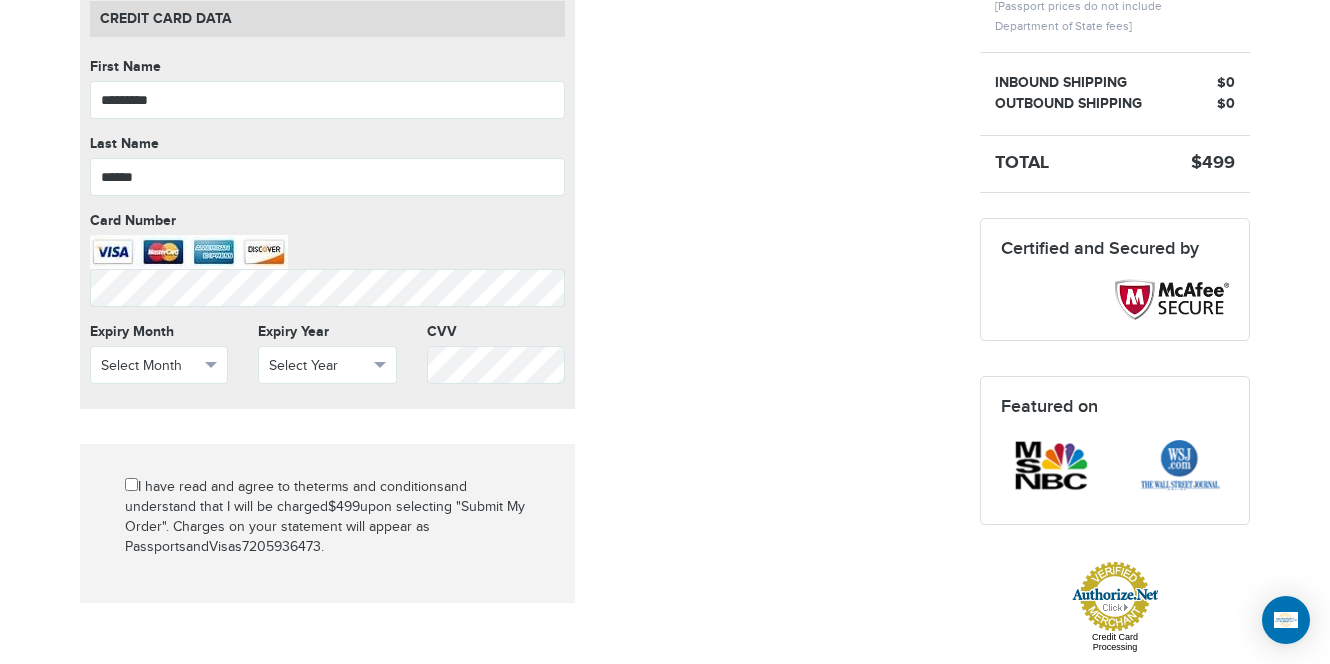 click on "Mark as paid?
No credit card data needed
Amount
*
Comment for manual payment
Secure credit card payment This is a secure 128-bit SSL encrypted payment
Credit Card data
First Name
*********
First Name cannot be empty
Last Name
******
Last Name cannot be empty
Card Number
Card Number cannot be empty
Expiry Month
Select Month   Select Month" at bounding box center (515, 305) 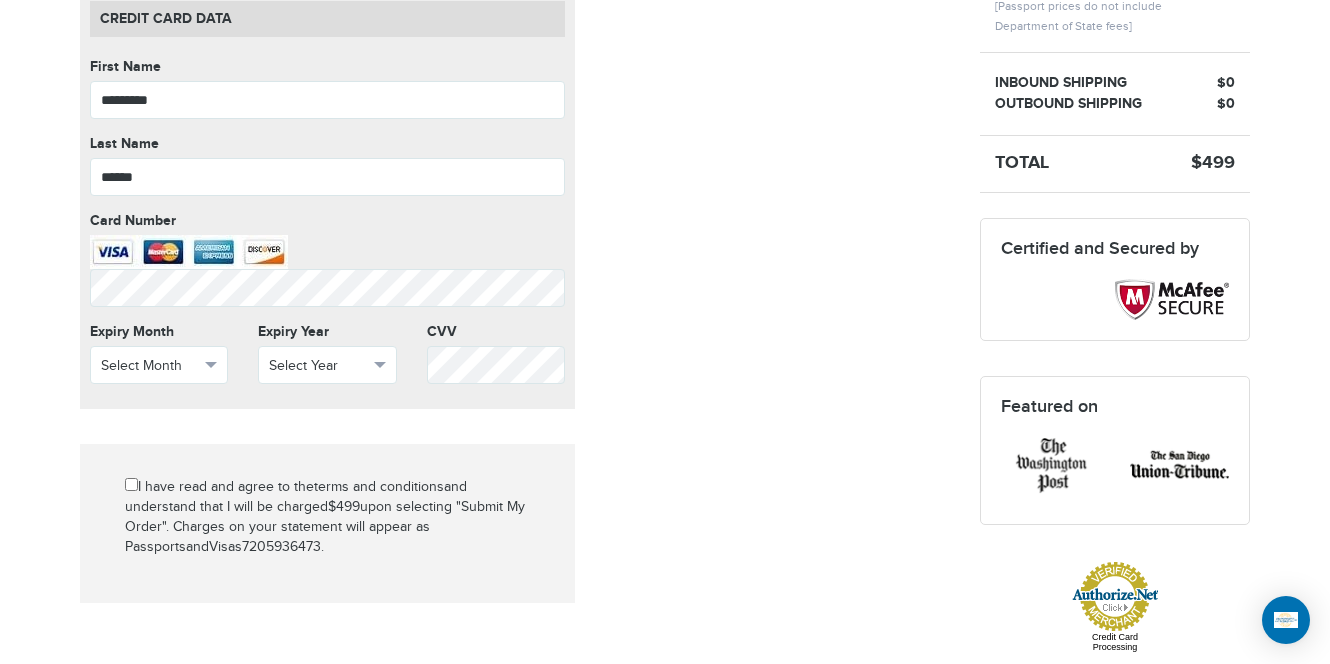 click on "Mark as paid?
No credit card data needed
Amount
*
Comment for manual payment
Secure credit card payment This is a secure 128-bit SSL encrypted payment
Credit Card data
First Name
*********
First Name cannot be empty
Last Name
******
Last Name cannot be empty
Card Number
Card Number cannot be empty
Expiry Month
Select Month   Select Month" at bounding box center [515, 305] 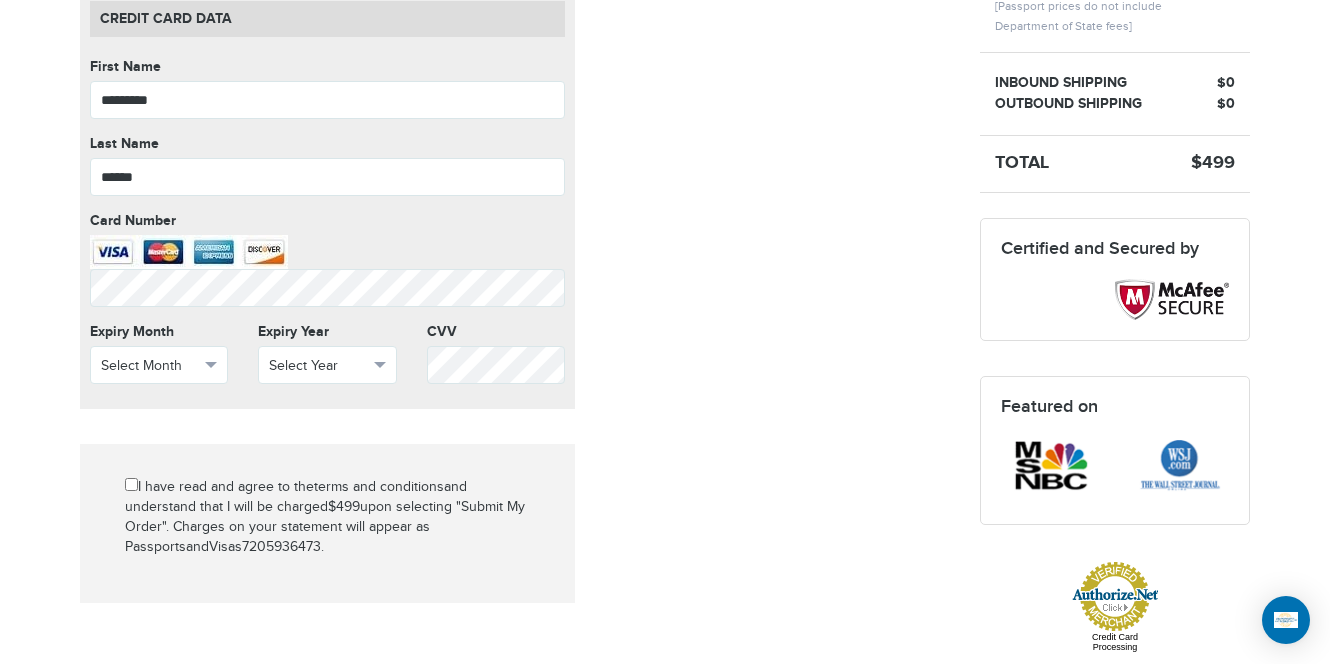click on "Mark as paid?
No credit card data needed
Amount
*
Comment for manual payment
Secure credit card payment This is a secure 128-bit SSL encrypted payment
Credit Card data
First Name
*********
First Name cannot be empty
Last Name
******
Last Name cannot be empty
Card Number
Card Number cannot be empty
Expiry Month
Select Month   Select Month" at bounding box center [515, 305] 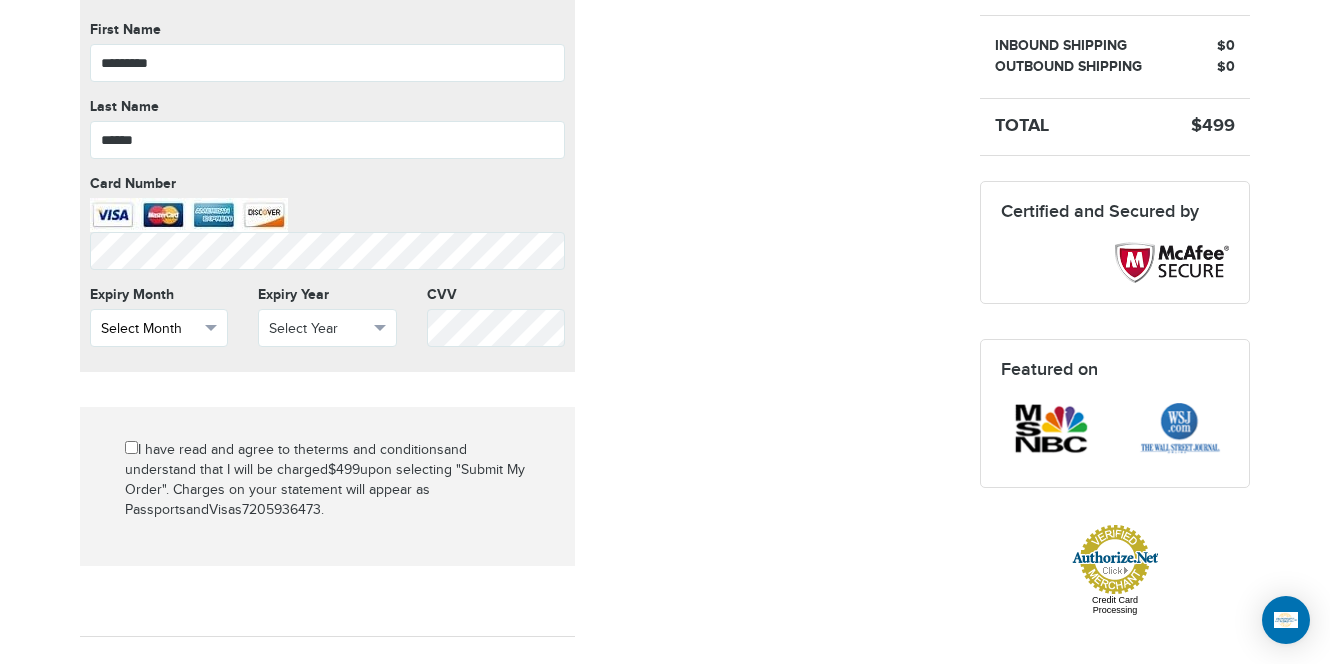 click on "Select Month" at bounding box center (159, 328) 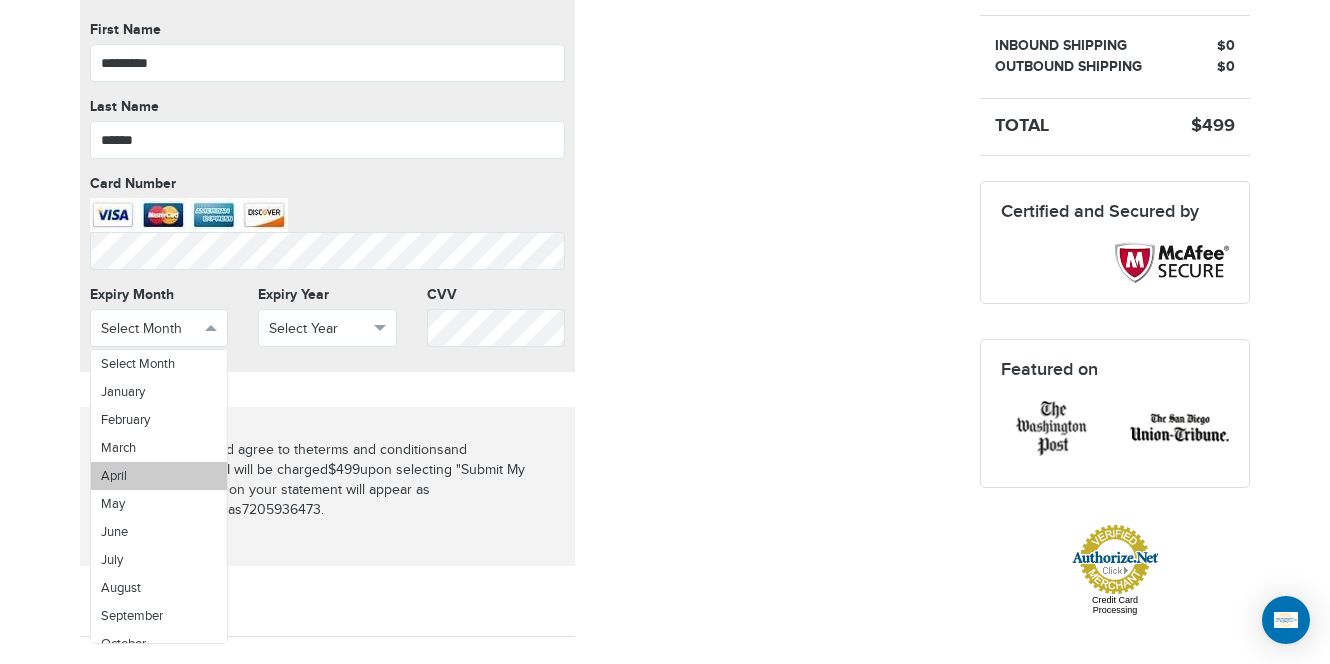 click on "April" at bounding box center [159, 476] 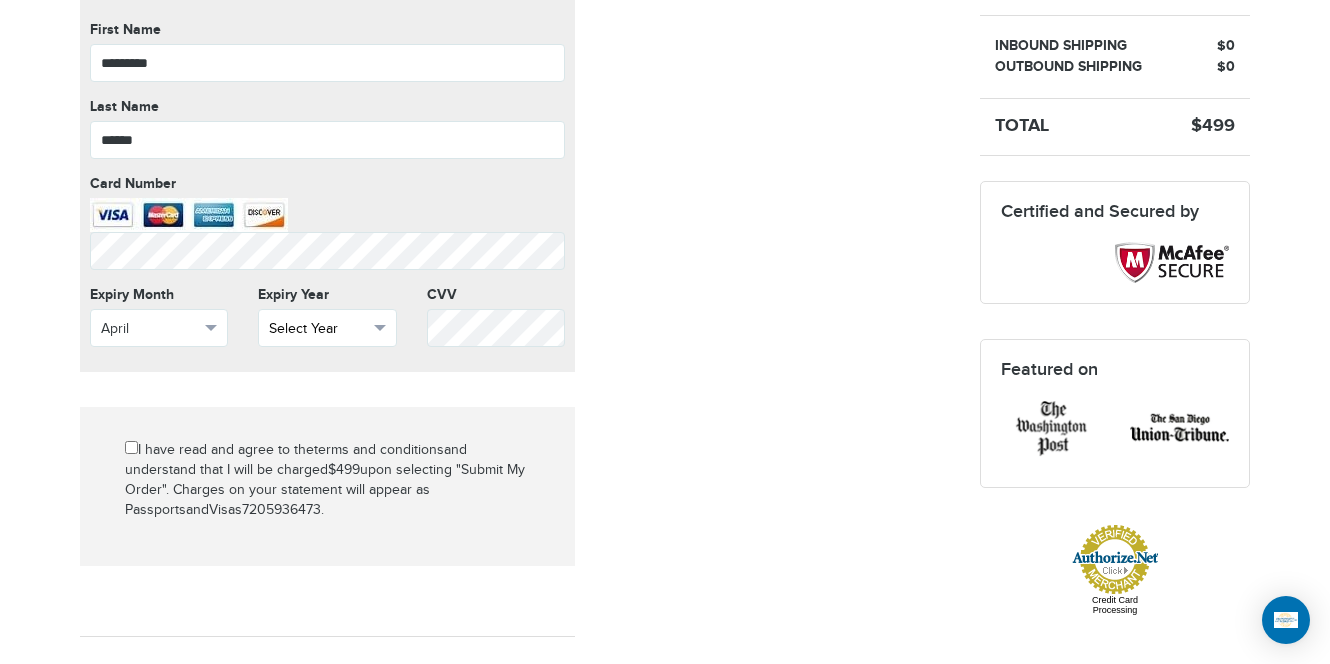 click on "Select Year" at bounding box center [318, 329] 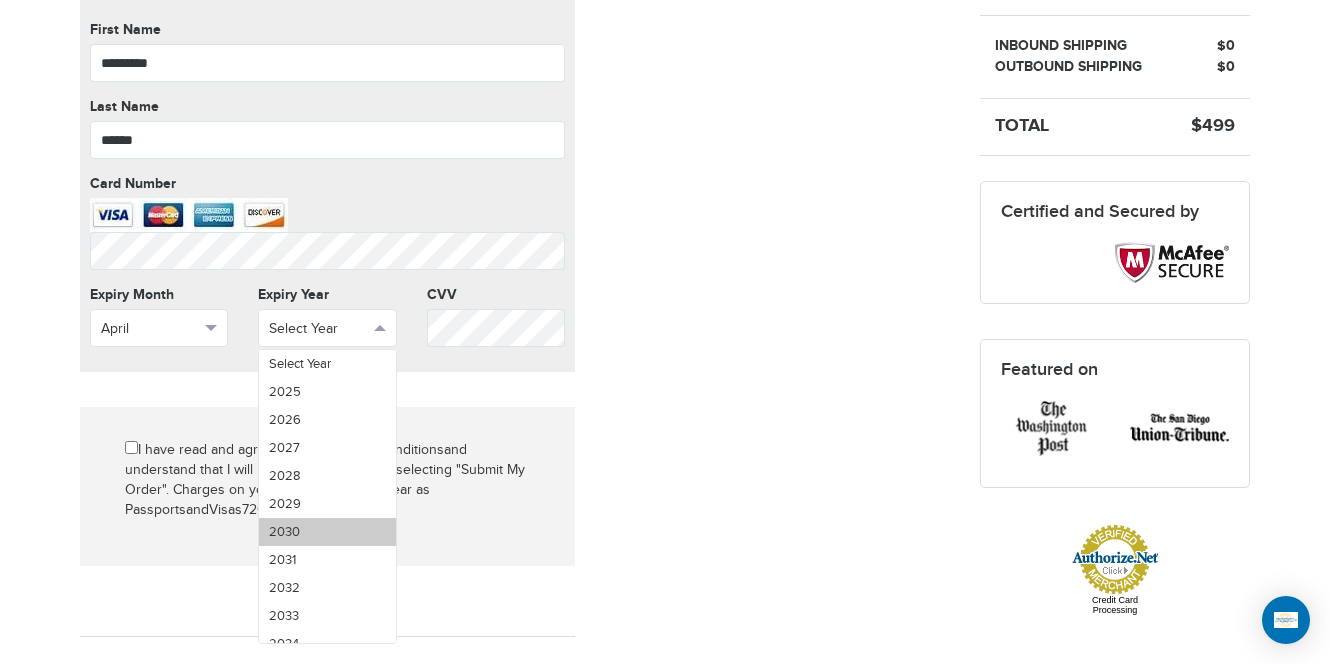 click on "2030" at bounding box center (327, 532) 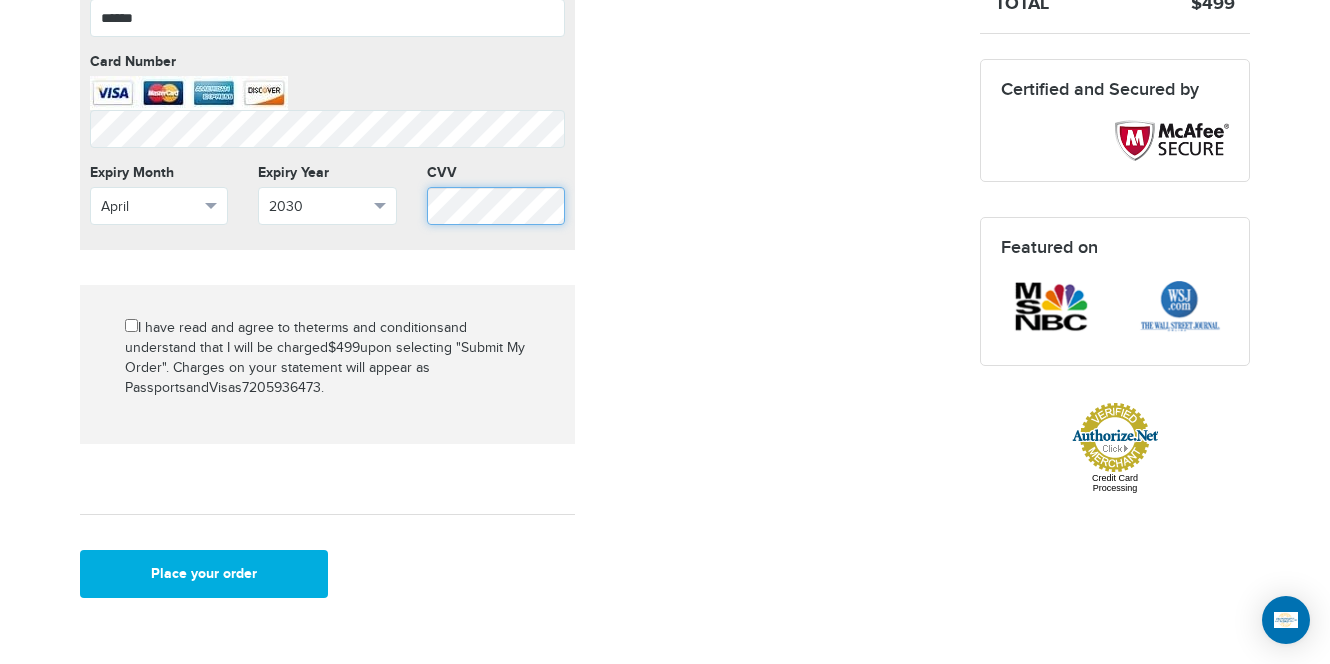 scroll, scrollTop: 761, scrollLeft: 0, axis: vertical 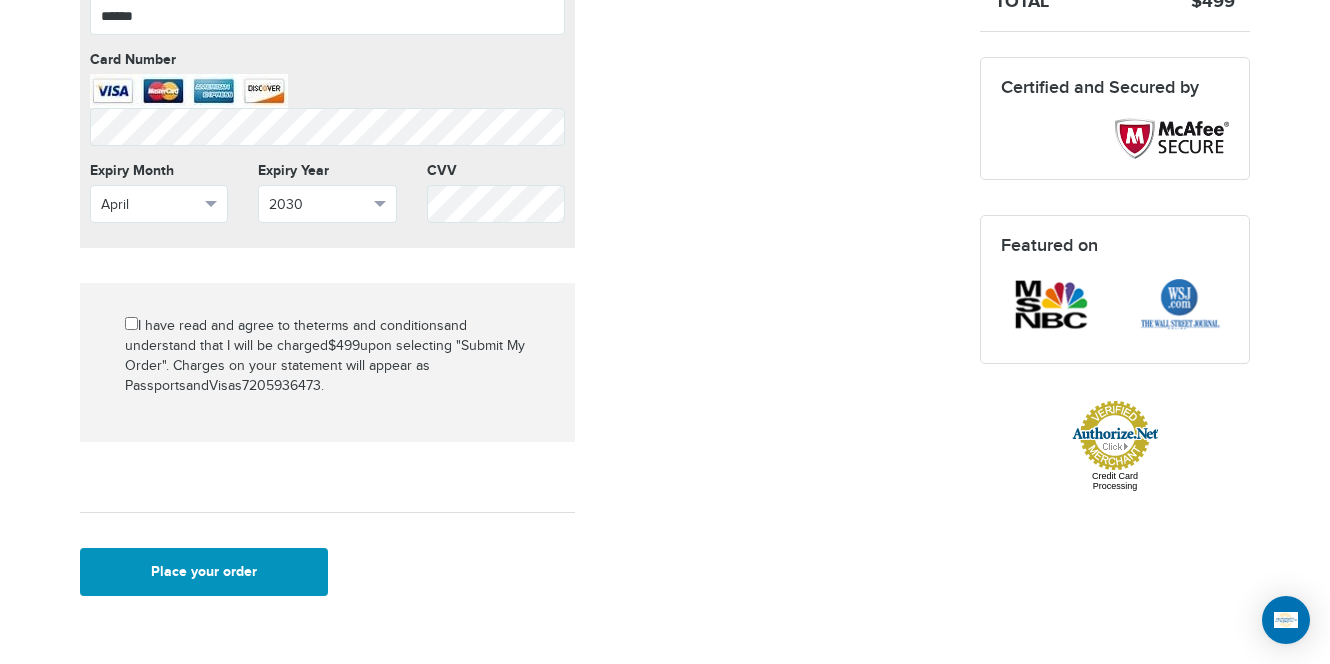 click on "Place your order" at bounding box center [204, 572] 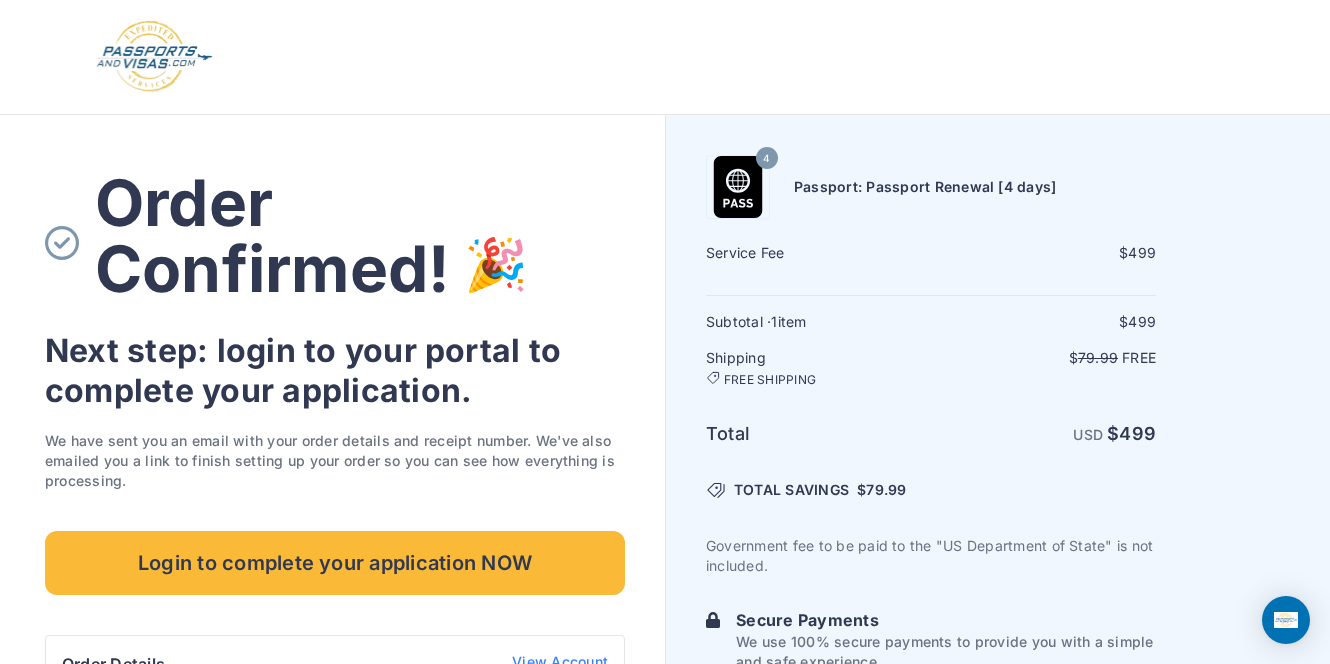 scroll, scrollTop: 0, scrollLeft: 0, axis: both 